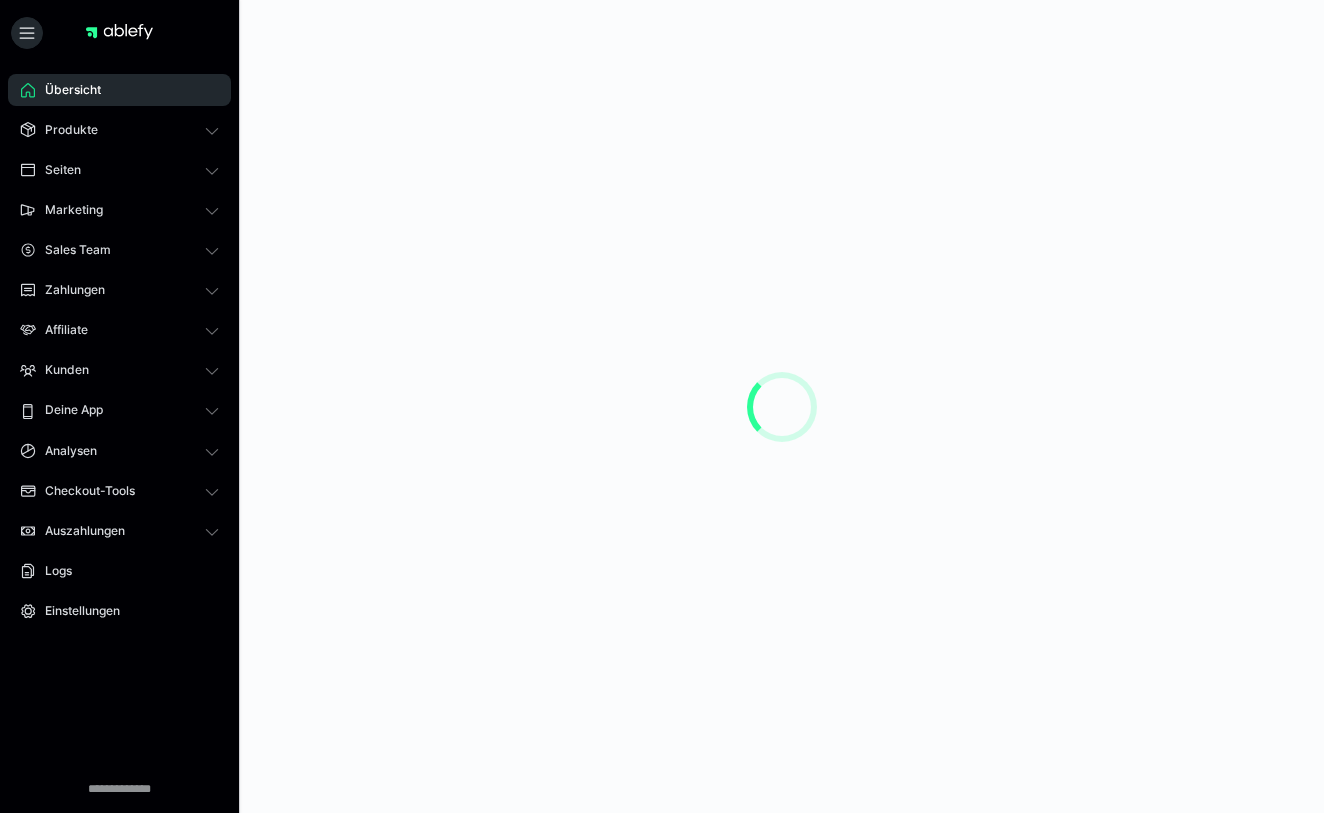 scroll, scrollTop: 0, scrollLeft: 0, axis: both 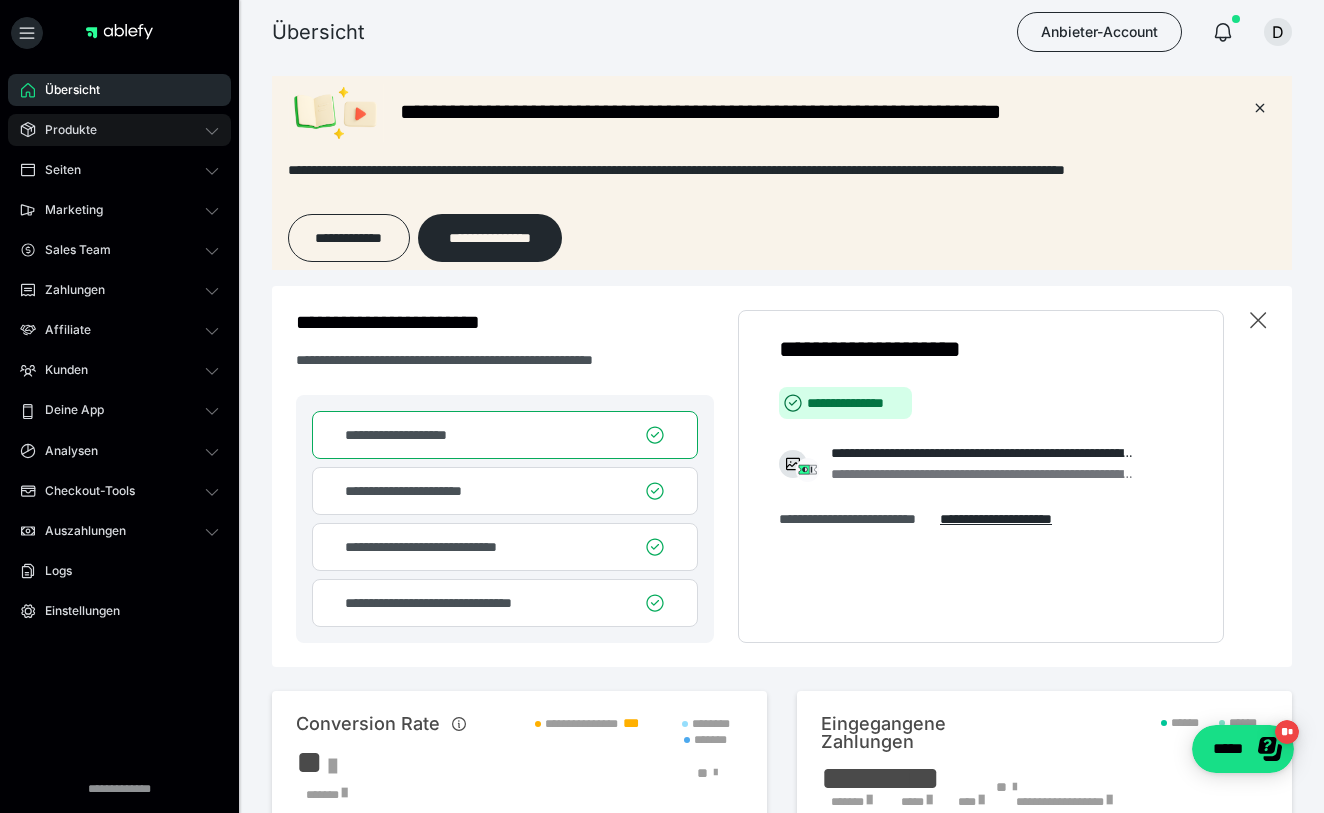 click on "Produkte" at bounding box center (119, 130) 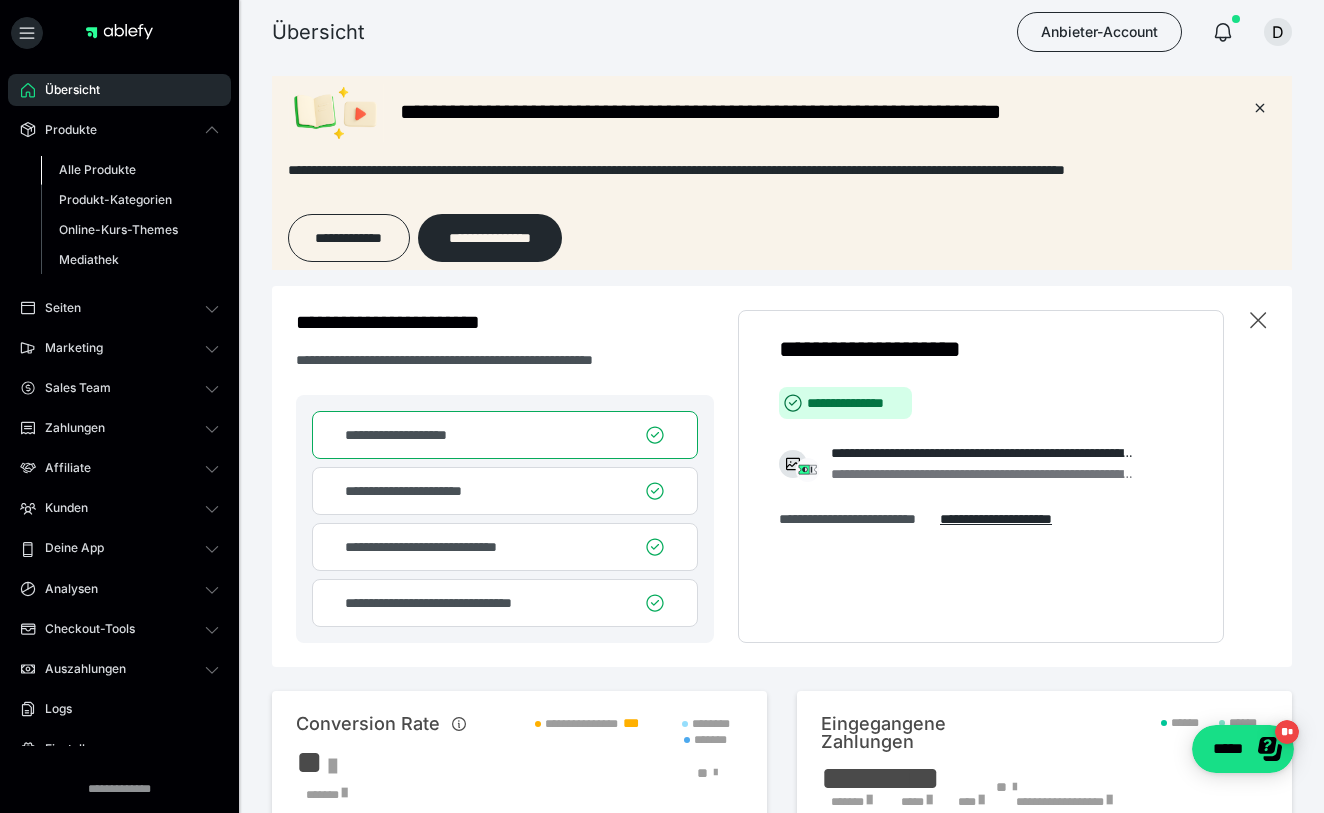 click on "Alle Produkte" at bounding box center [97, 169] 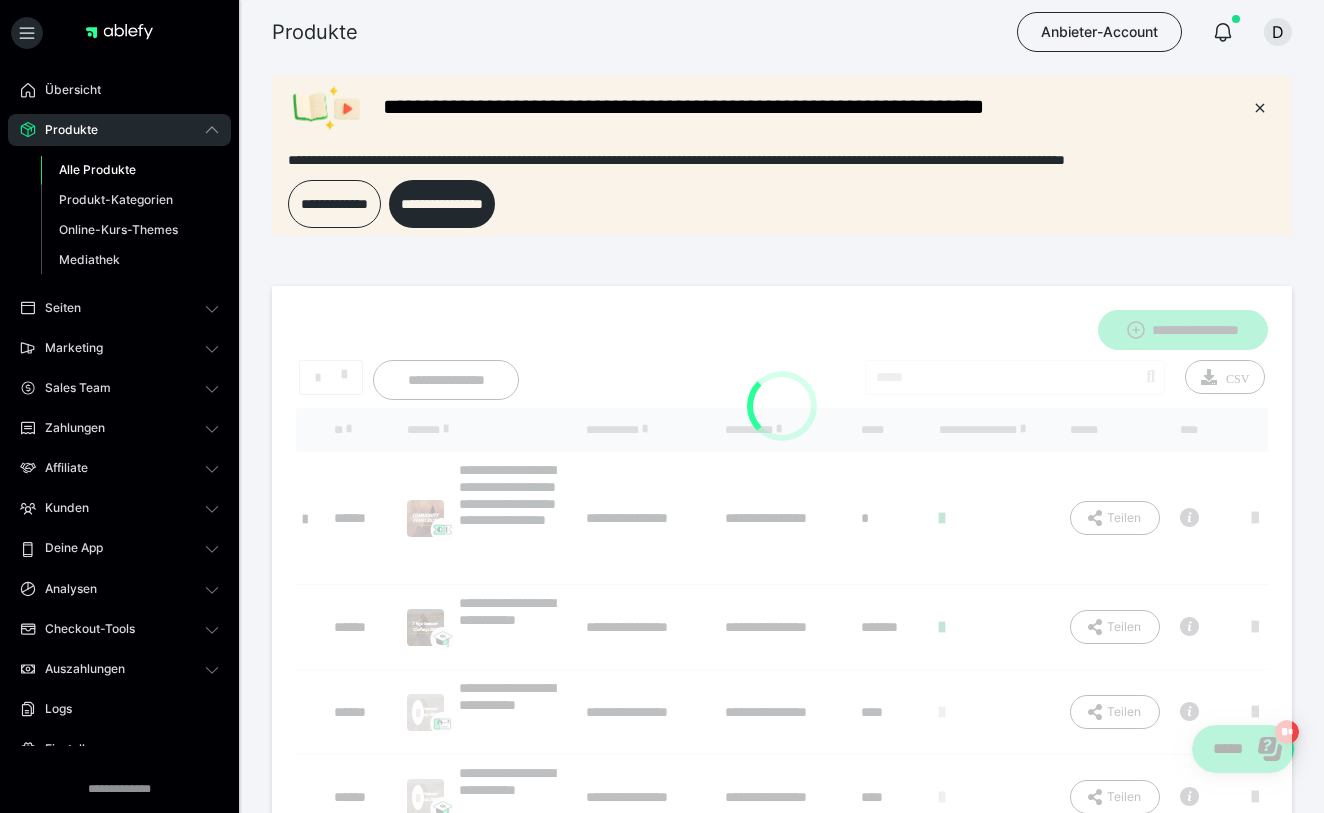 scroll, scrollTop: 0, scrollLeft: 0, axis: both 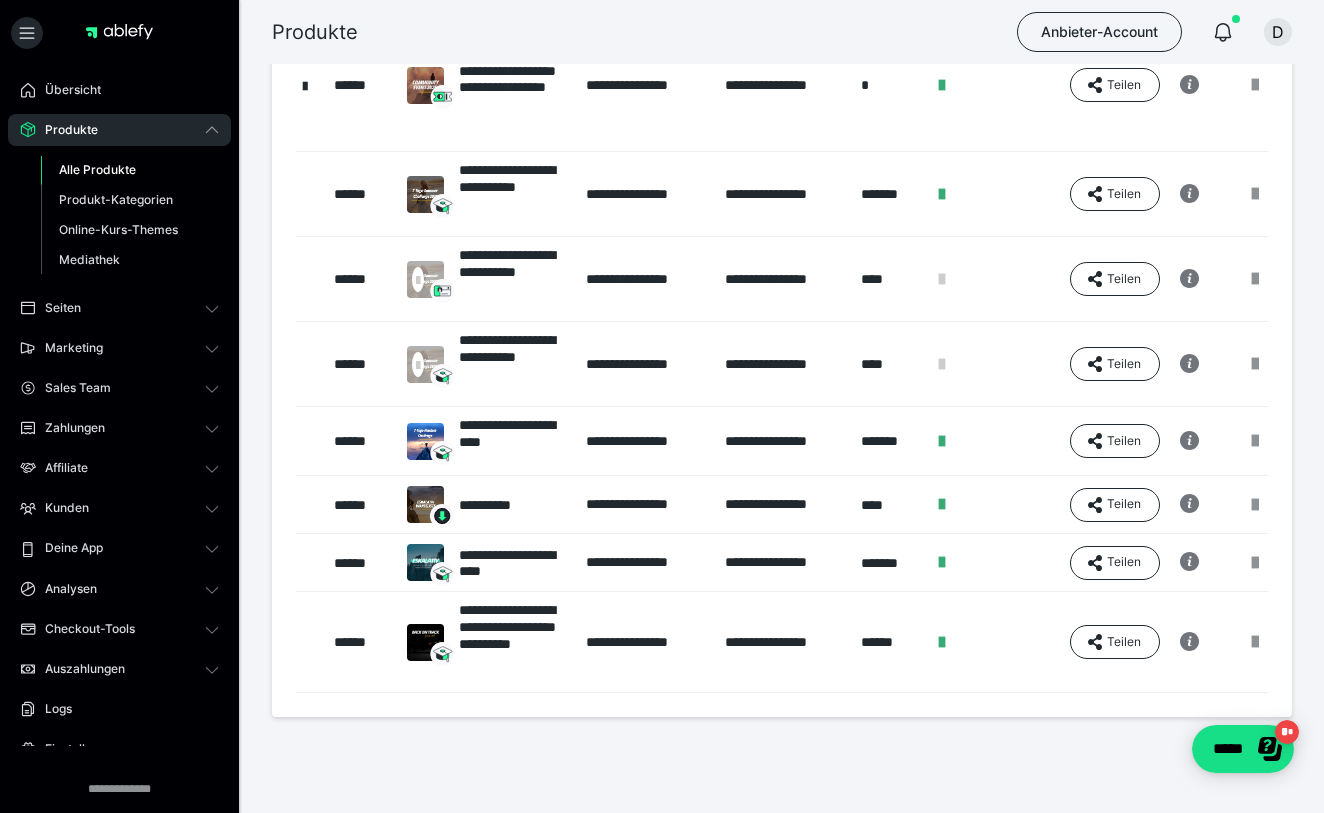 click on "**********" at bounding box center (486, 563) 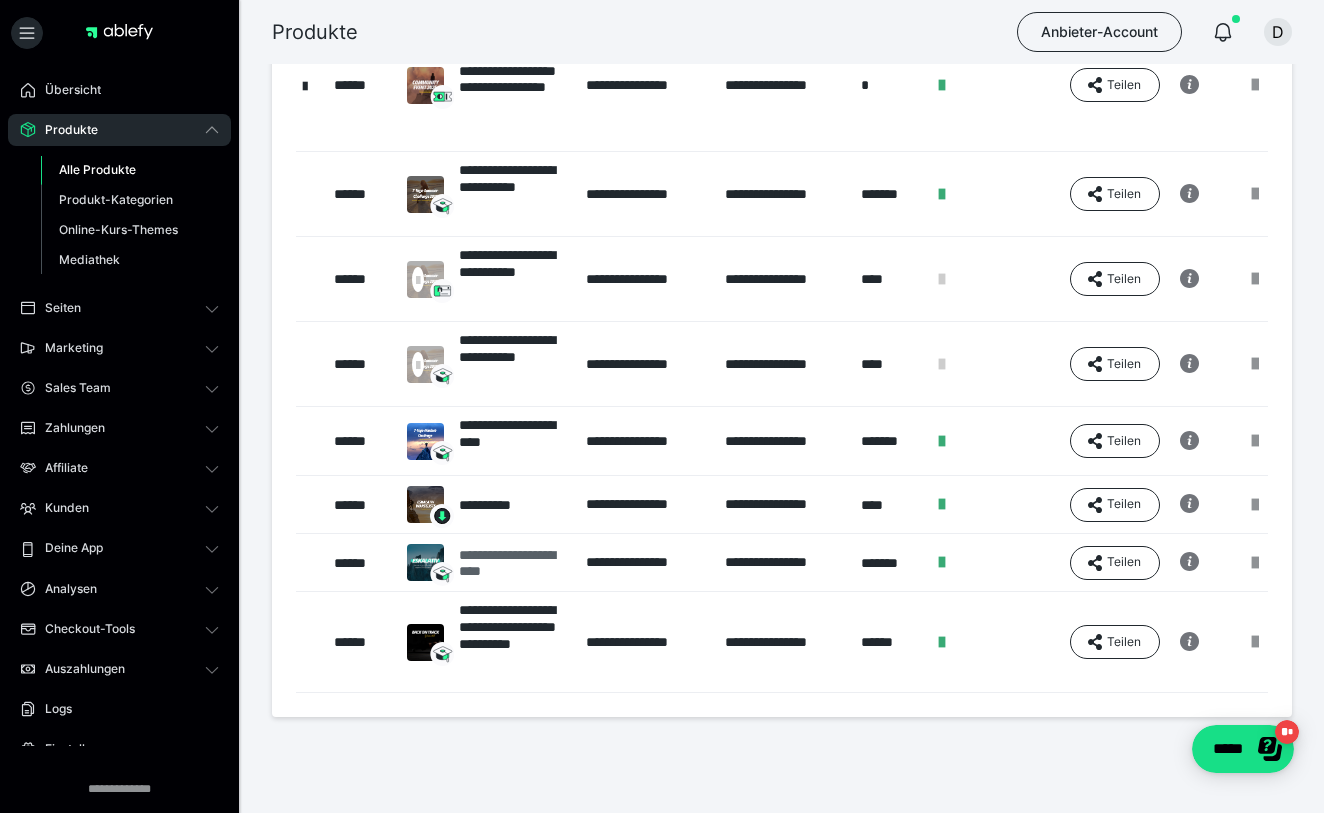 click on "**********" at bounding box center [512, 563] 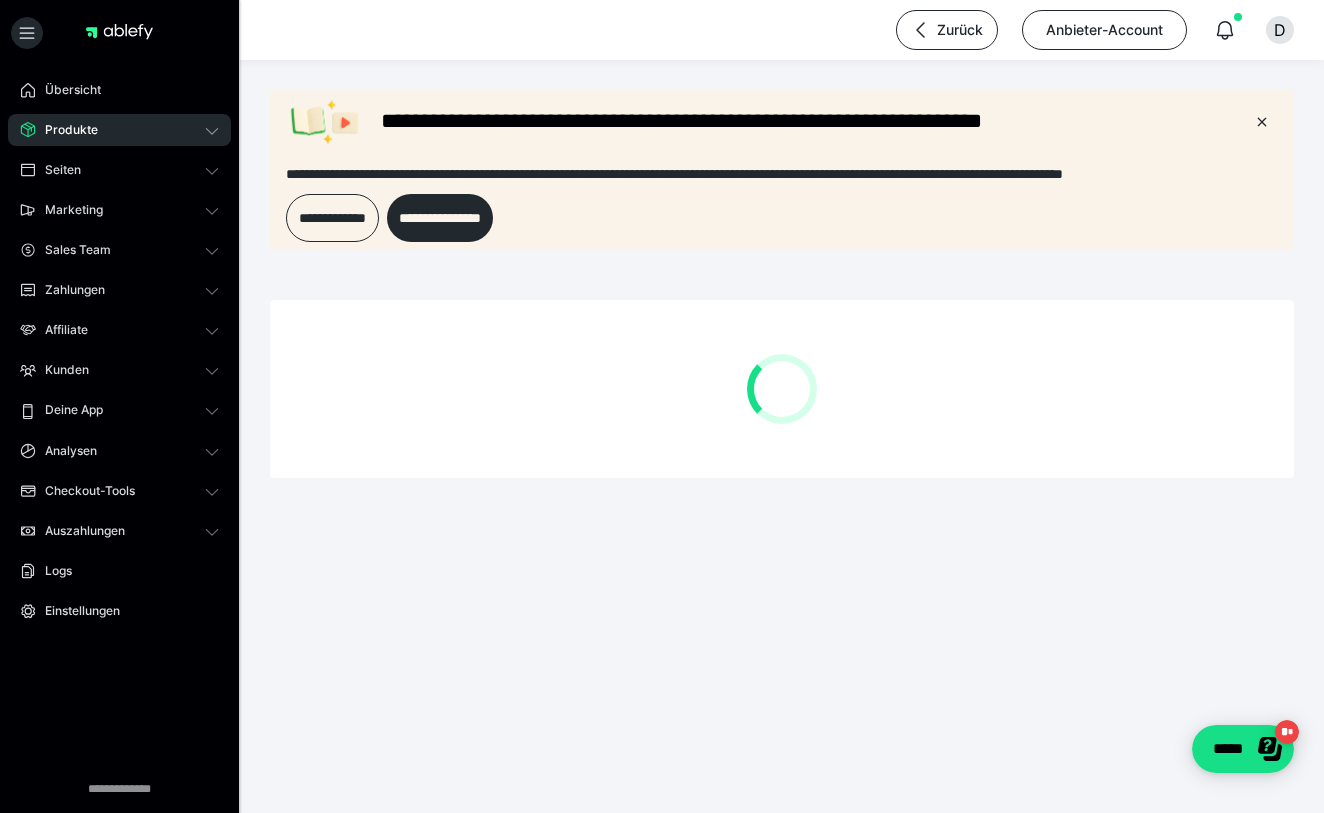 scroll, scrollTop: 0, scrollLeft: 0, axis: both 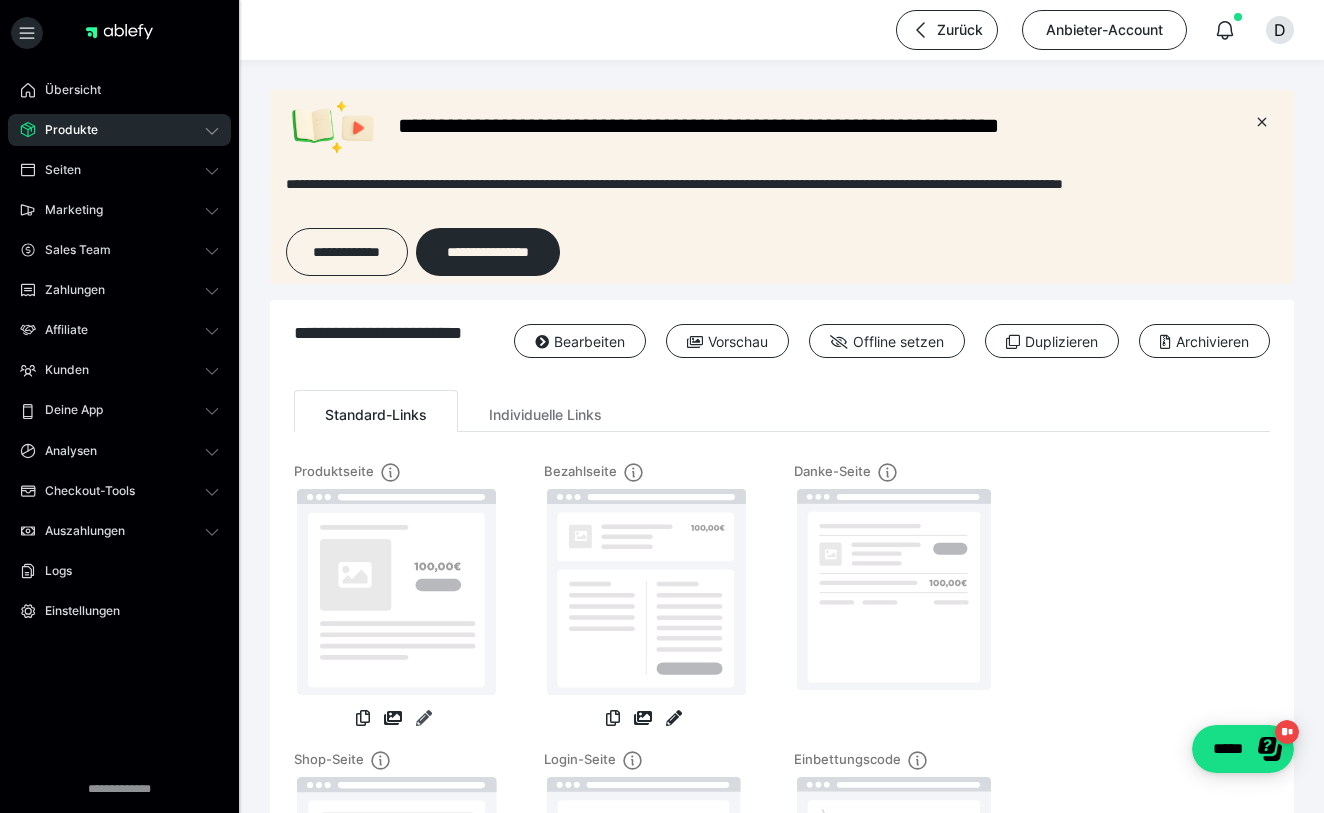 click at bounding box center (424, 718) 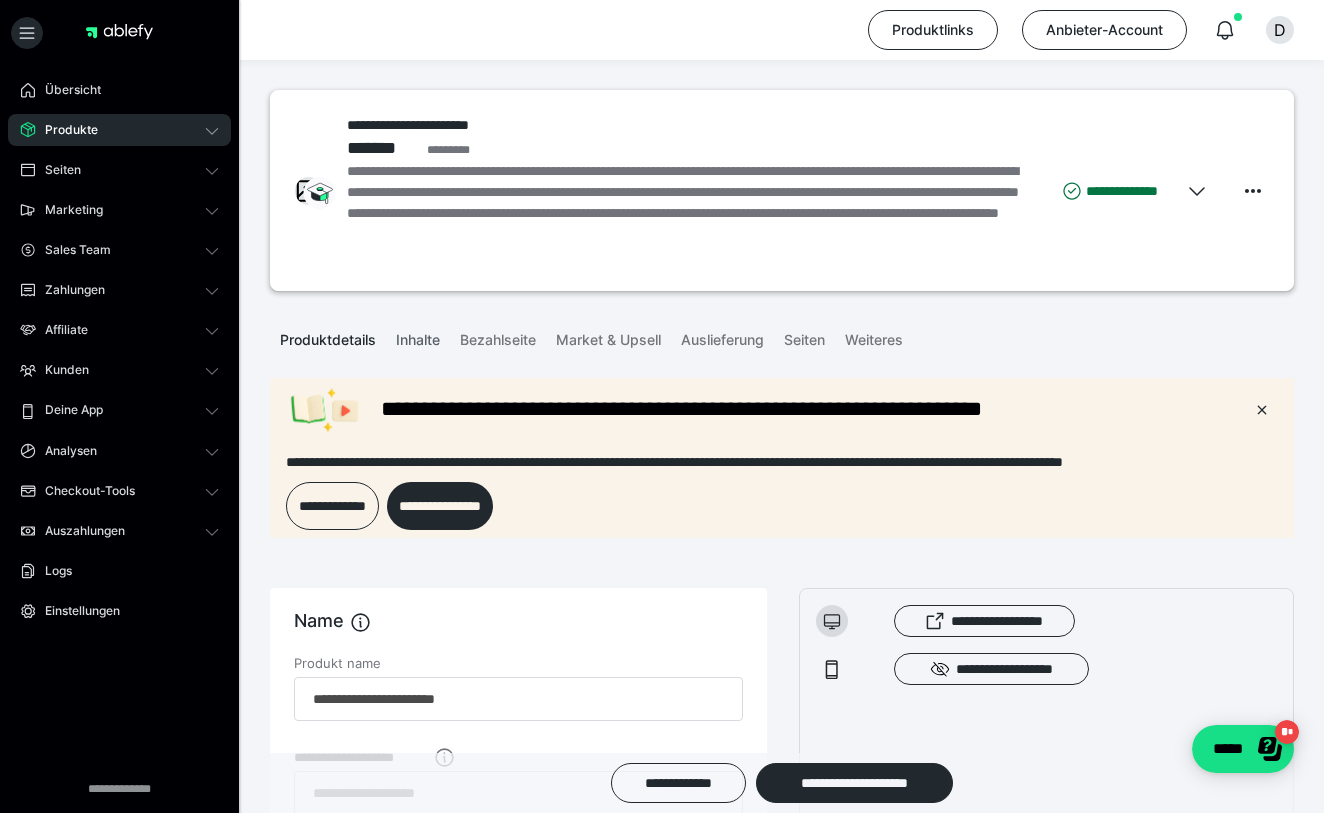 scroll, scrollTop: 0, scrollLeft: 0, axis: both 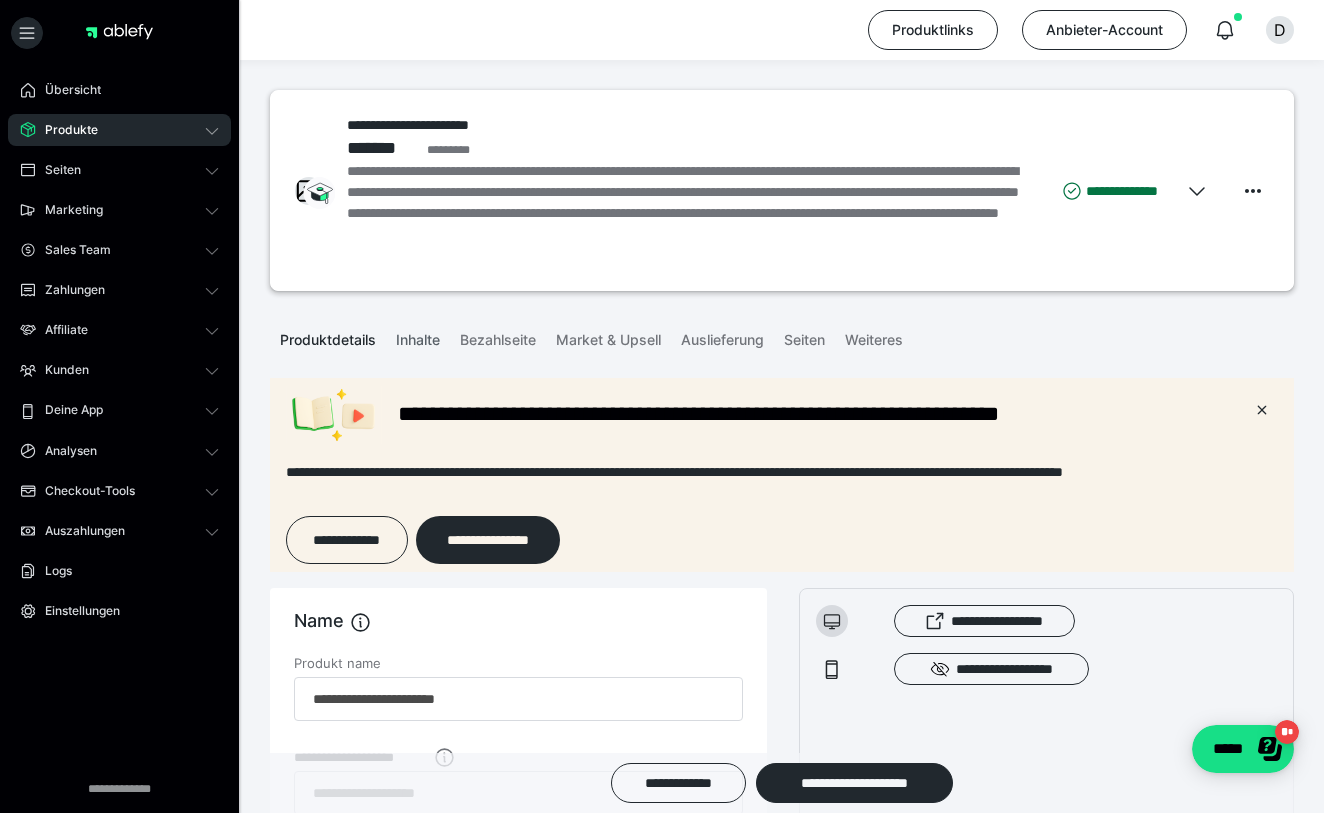 click on "Inhalte" at bounding box center (418, 336) 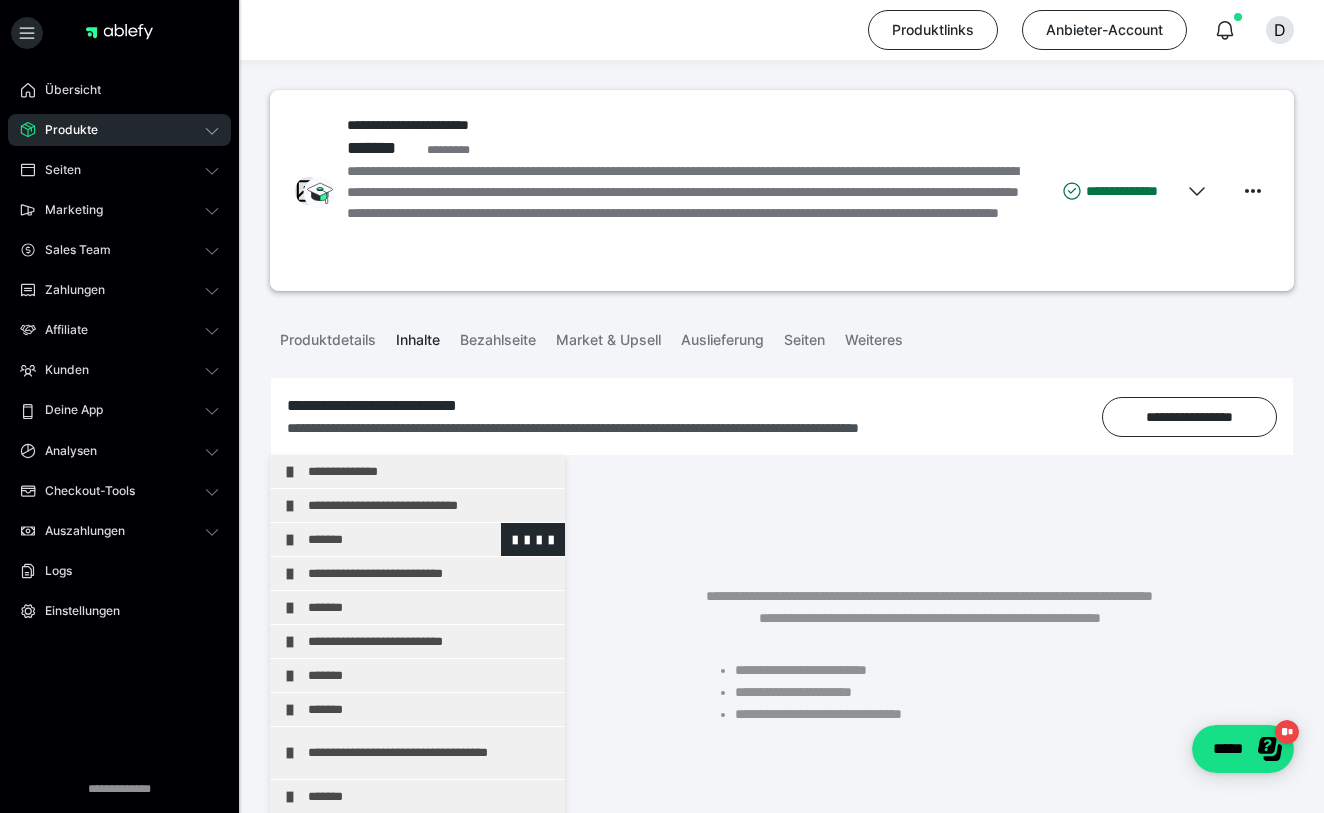 scroll, scrollTop: 0, scrollLeft: 0, axis: both 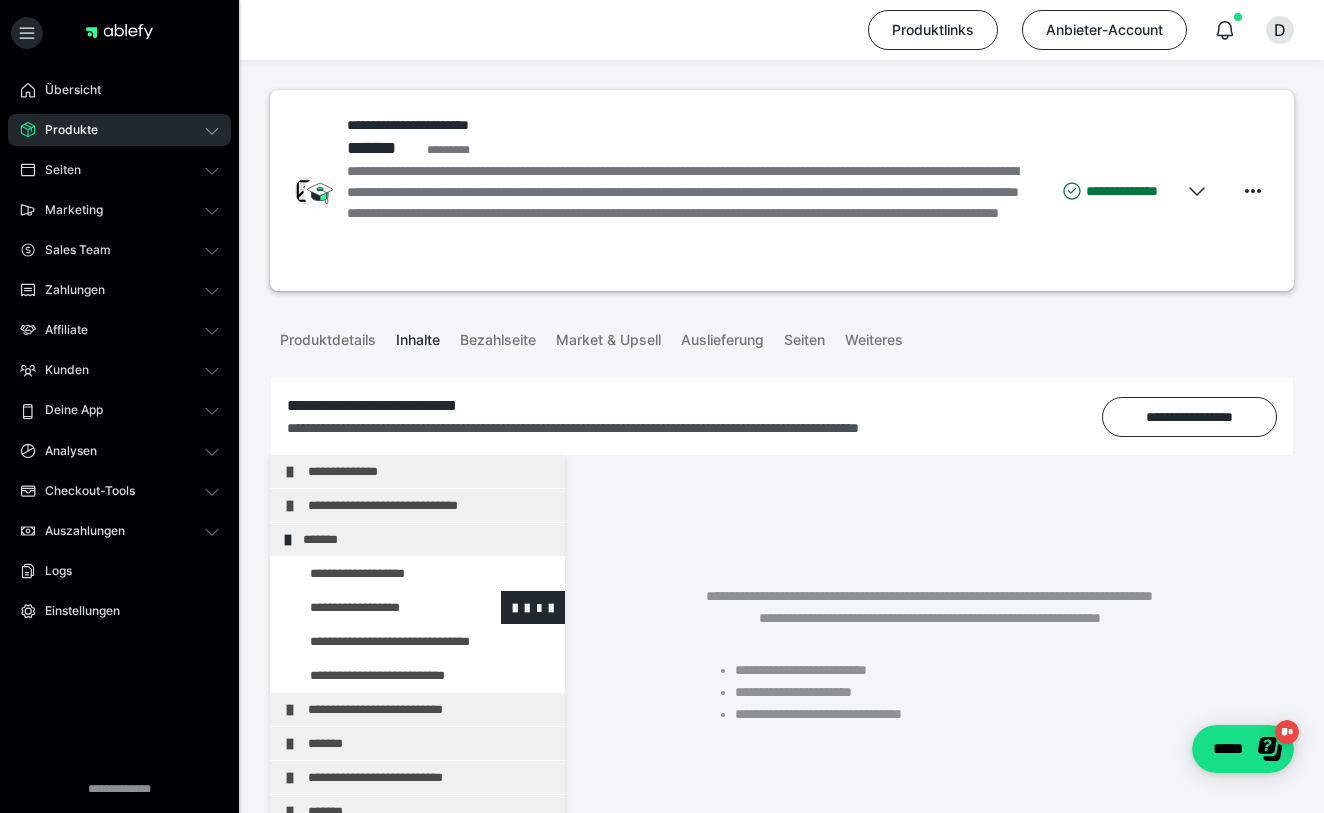 click at bounding box center [375, 607] 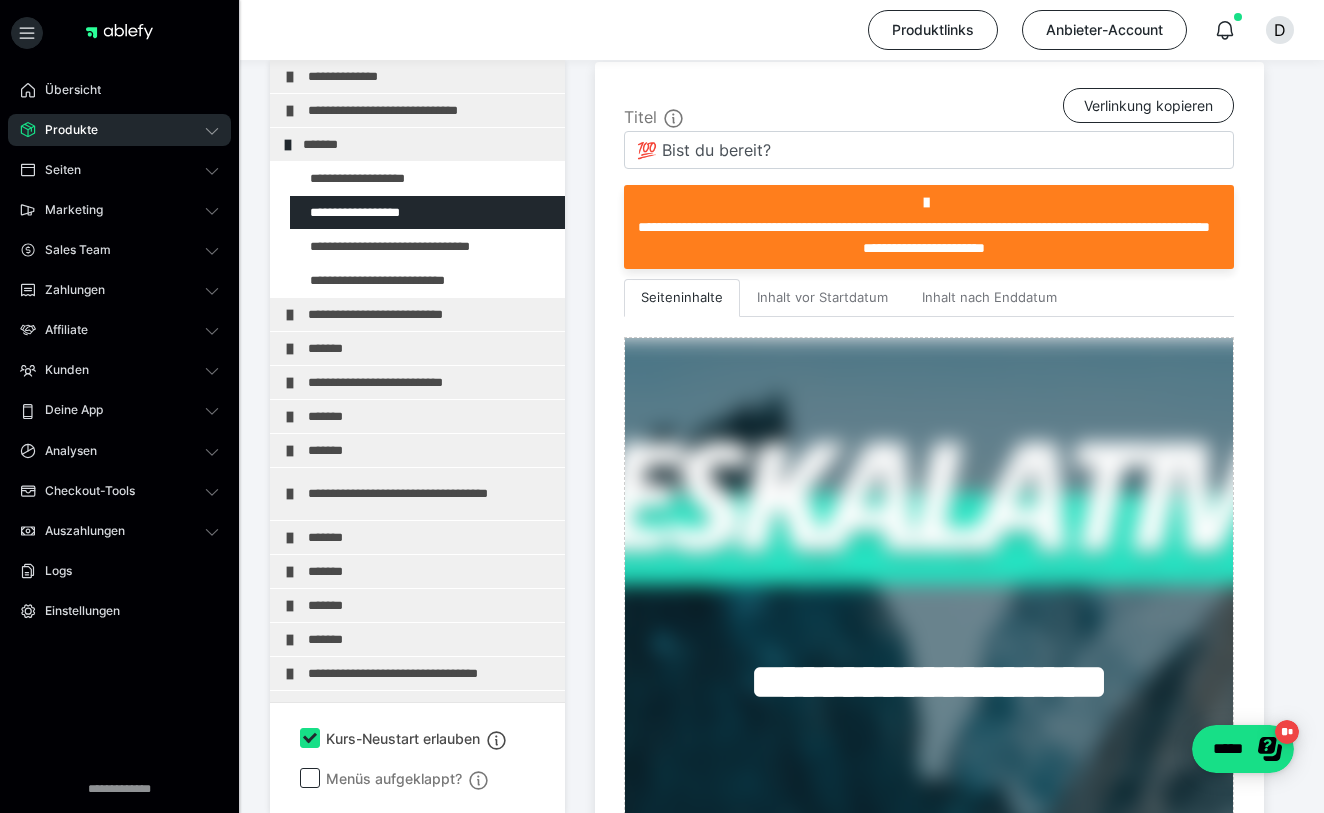 scroll, scrollTop: 611, scrollLeft: 0, axis: vertical 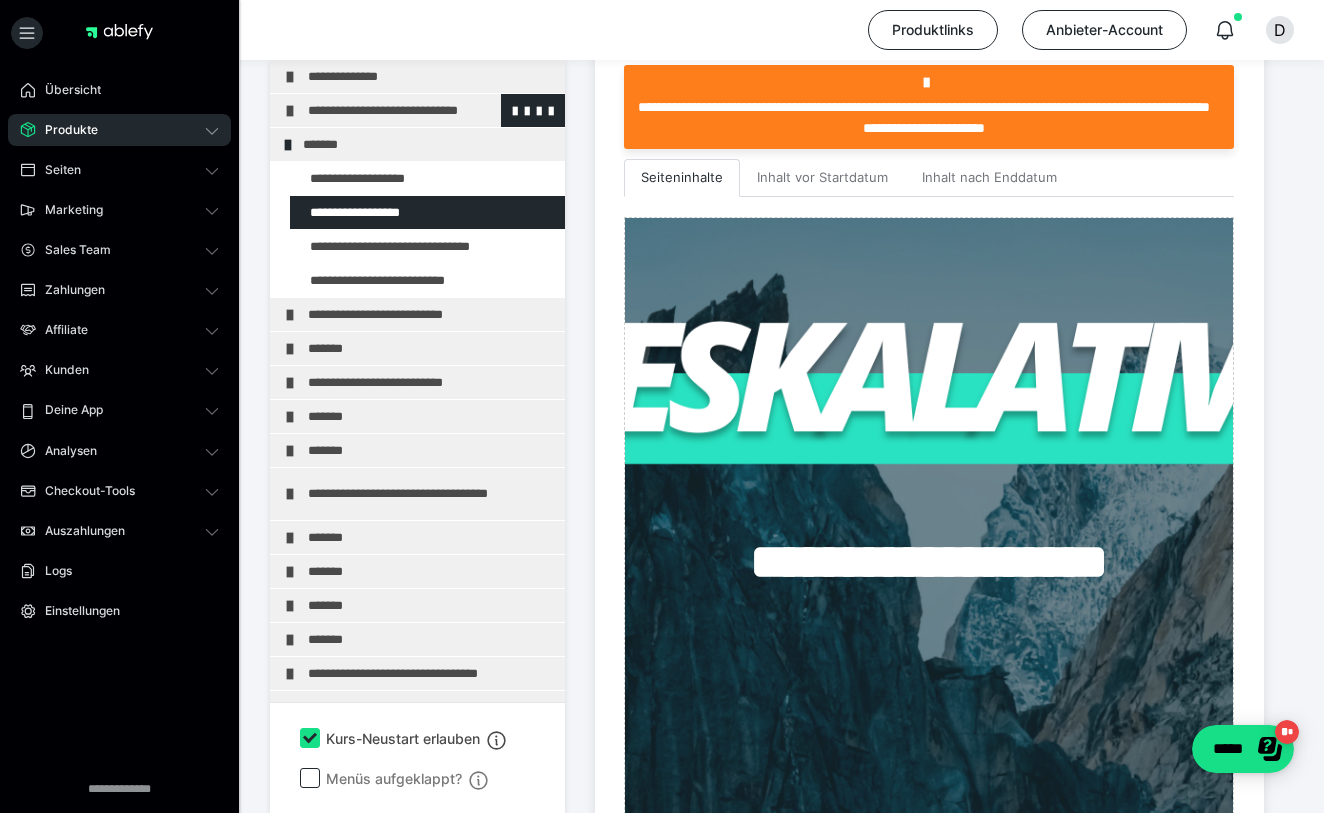 click on "**********" at bounding box center [431, 110] 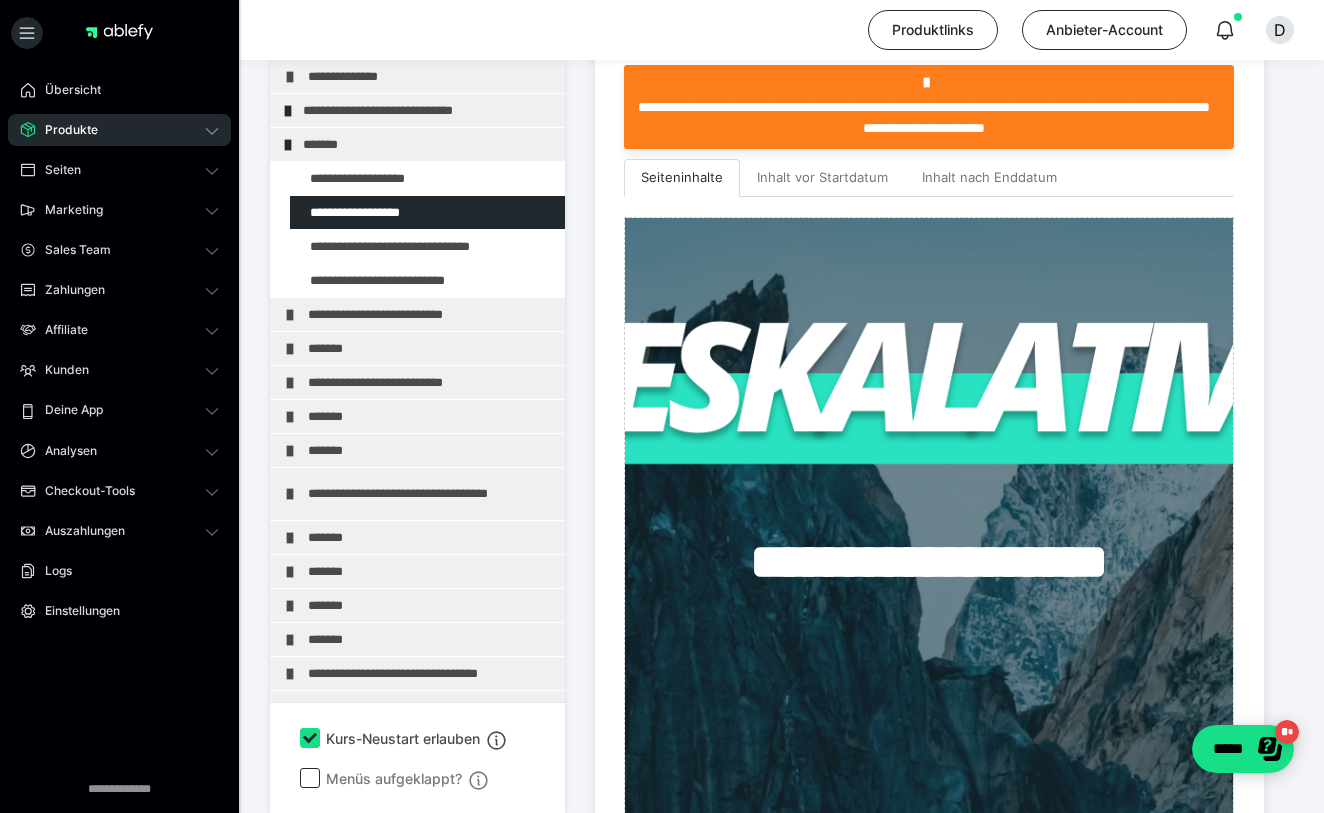 click on "**********" at bounding box center (426, 110) 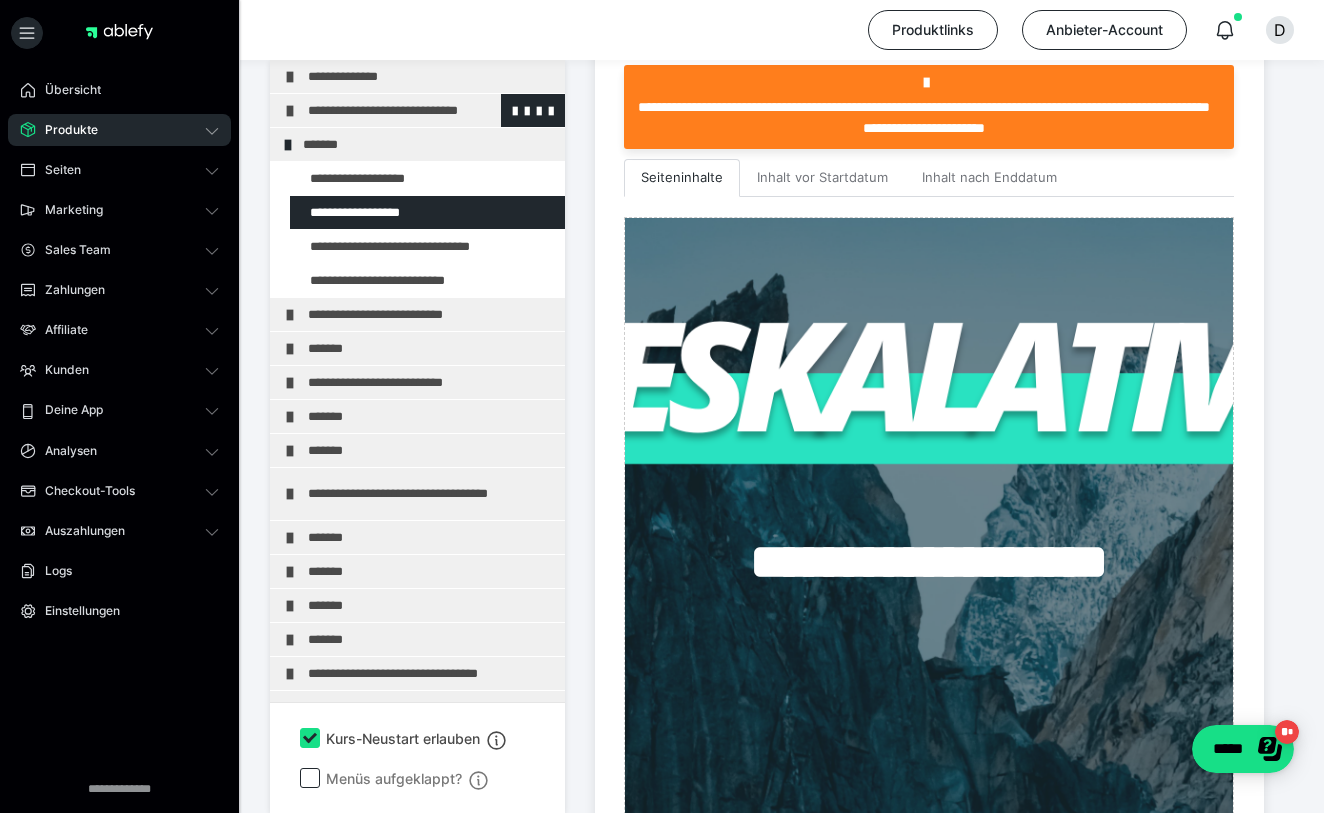 click on "**********" at bounding box center (431, 110) 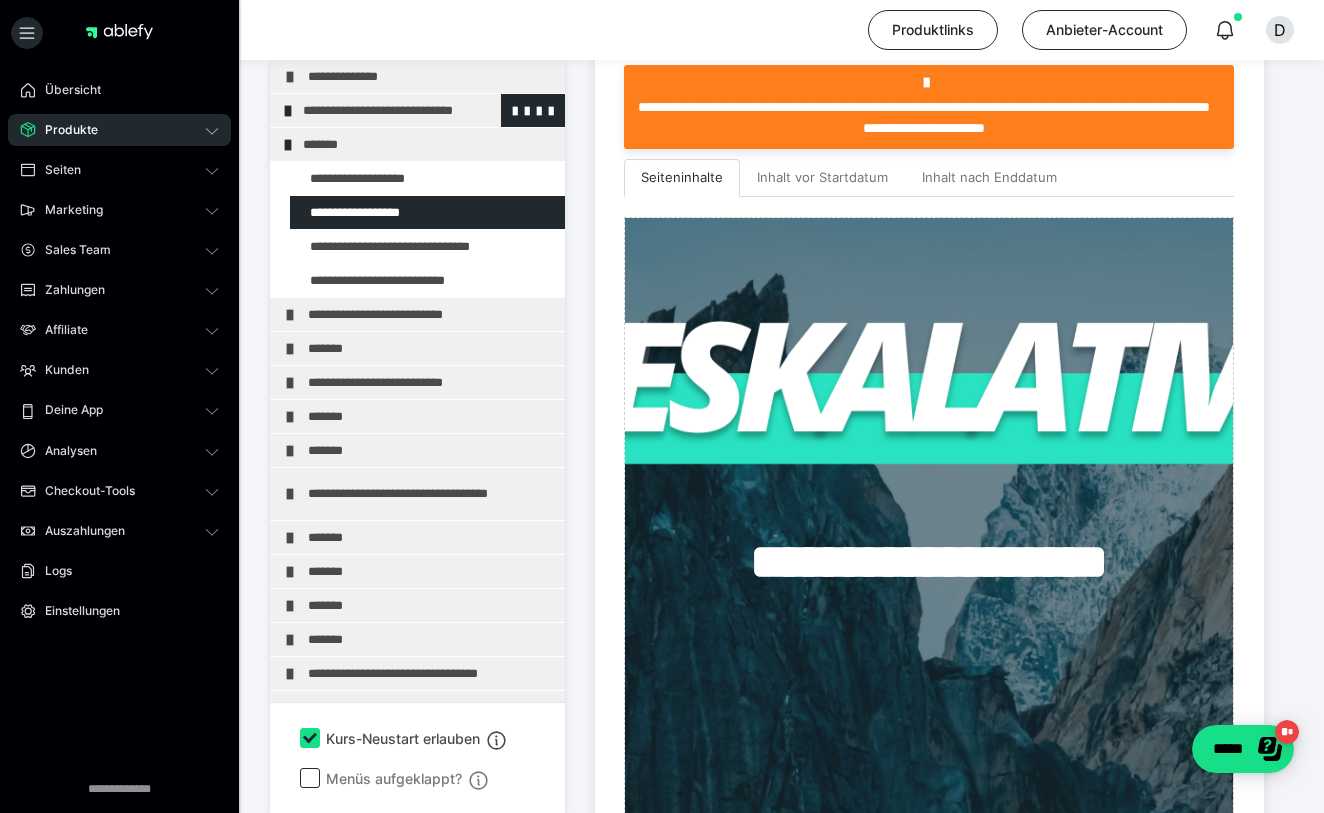 click on "**********" at bounding box center (417, 110) 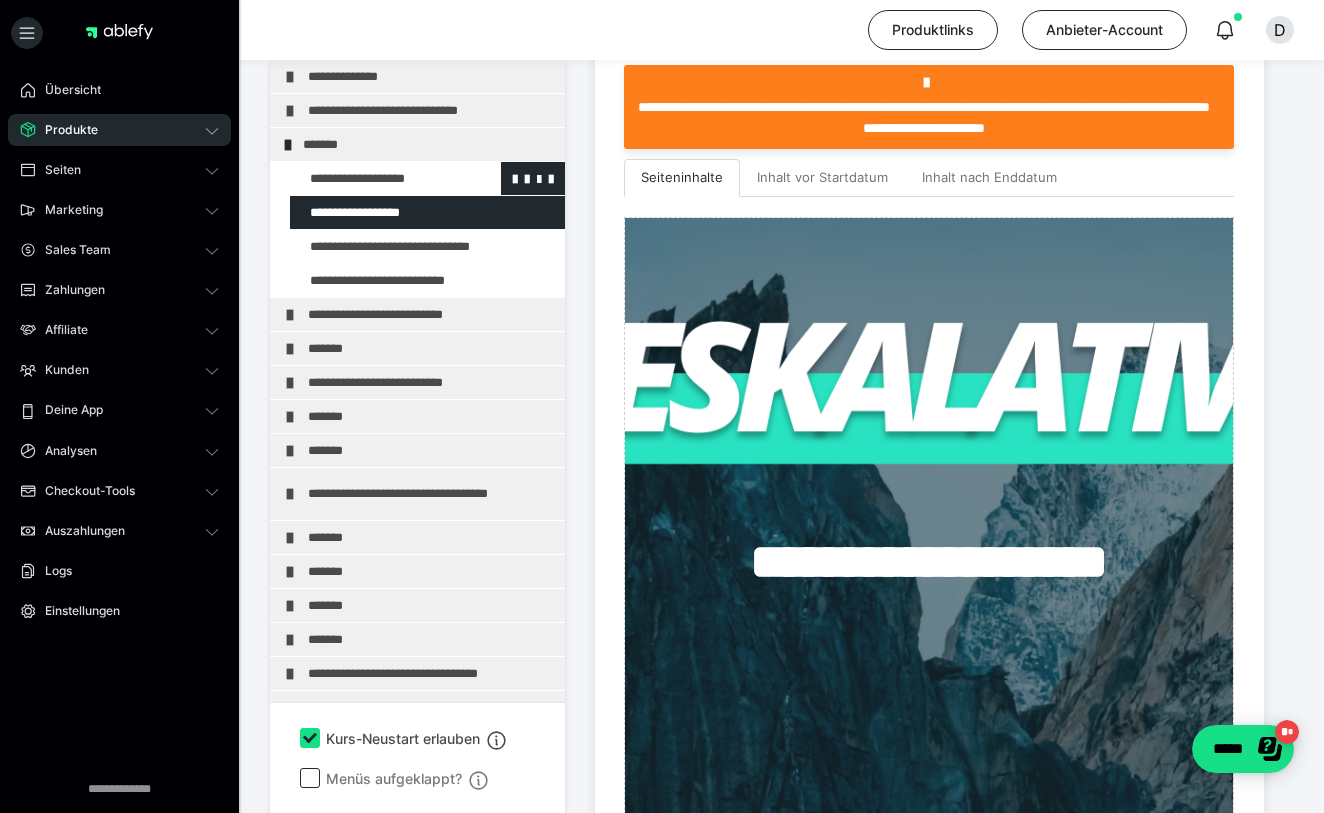 scroll, scrollTop: 566, scrollLeft: 0, axis: vertical 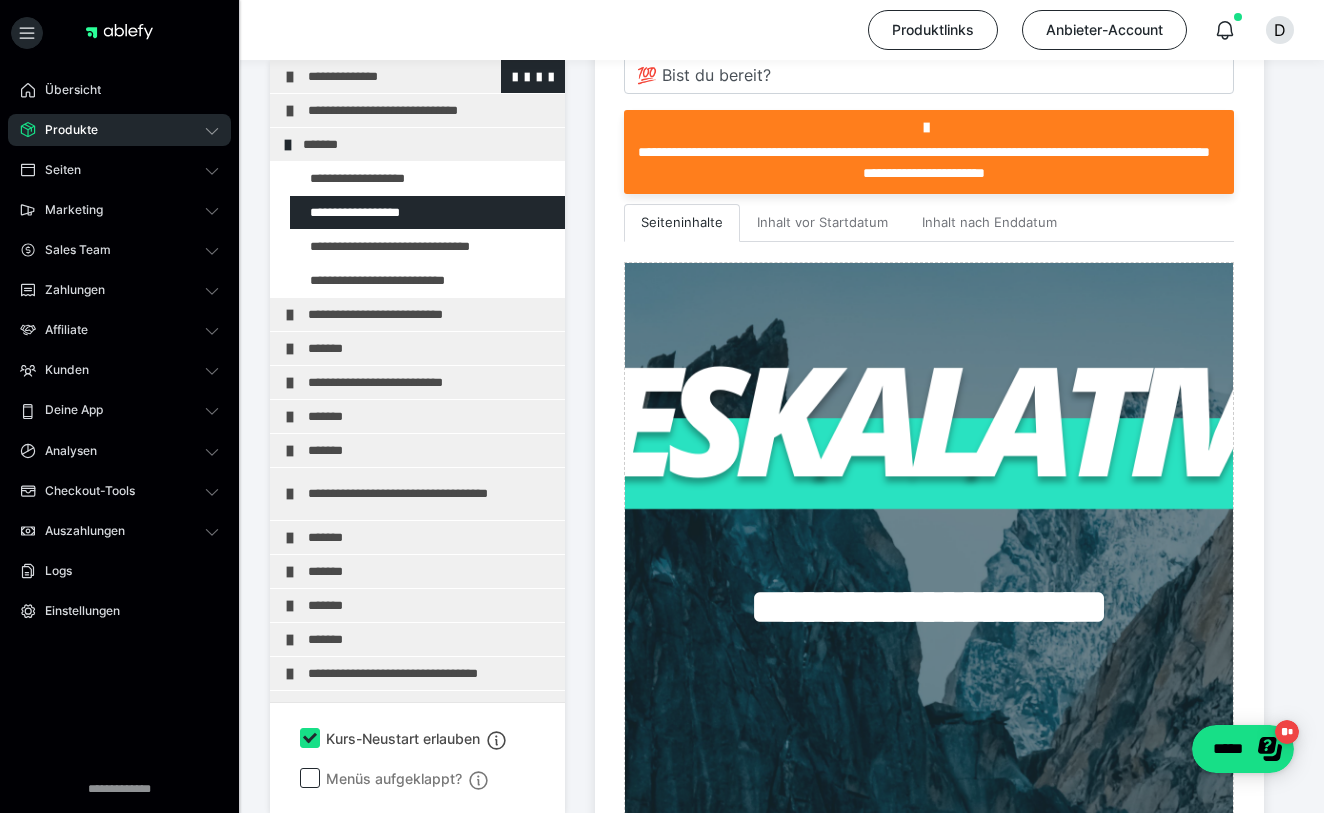 click on "**********" at bounding box center [431, 76] 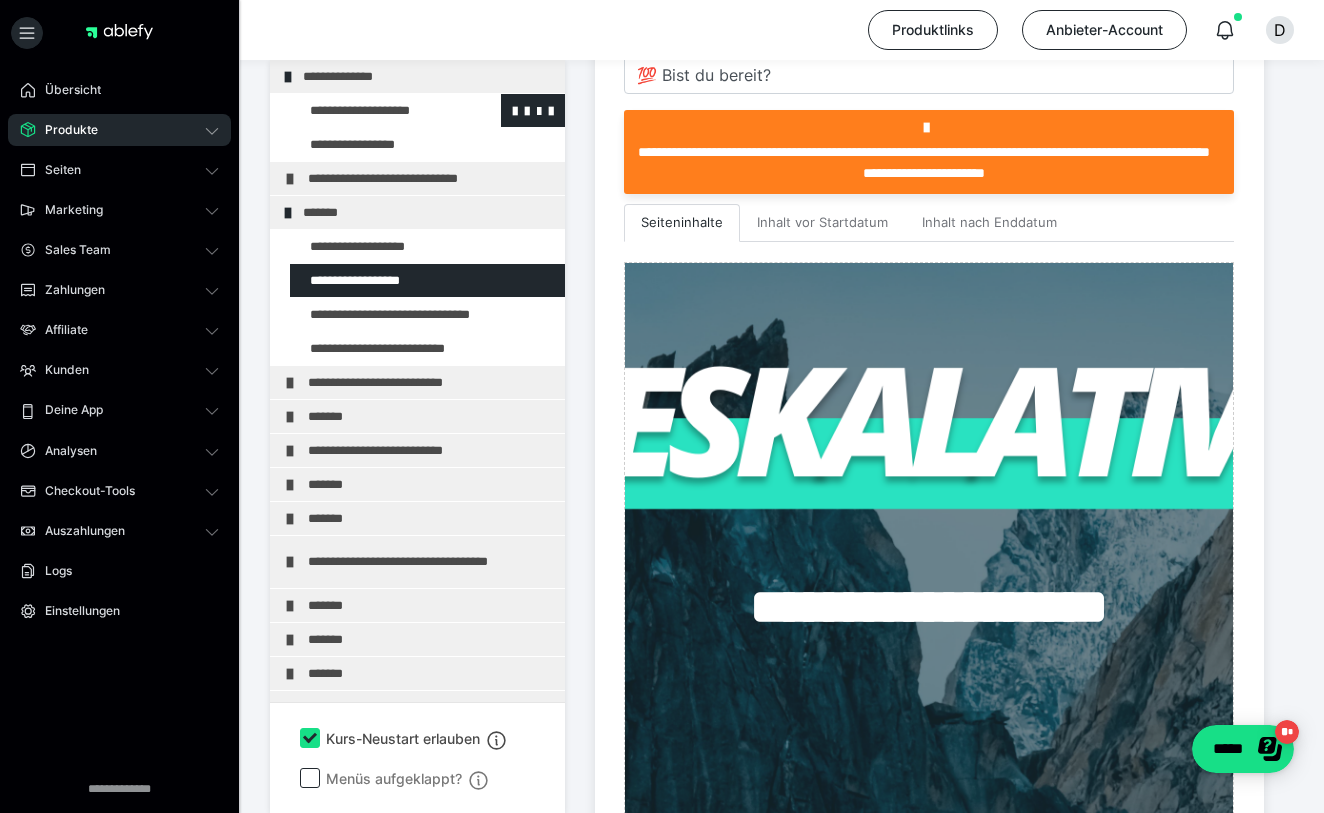 click at bounding box center [375, 110] 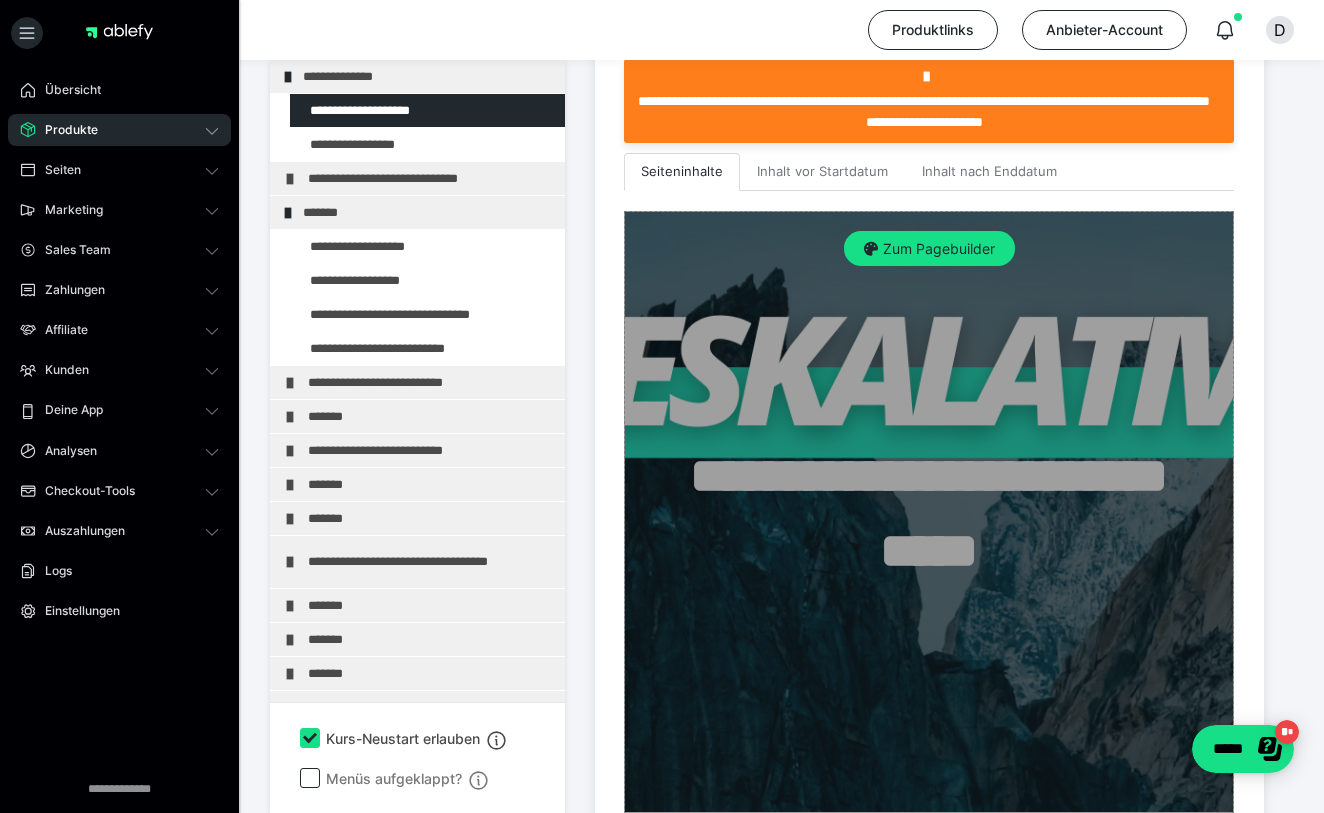 scroll, scrollTop: 870, scrollLeft: 0, axis: vertical 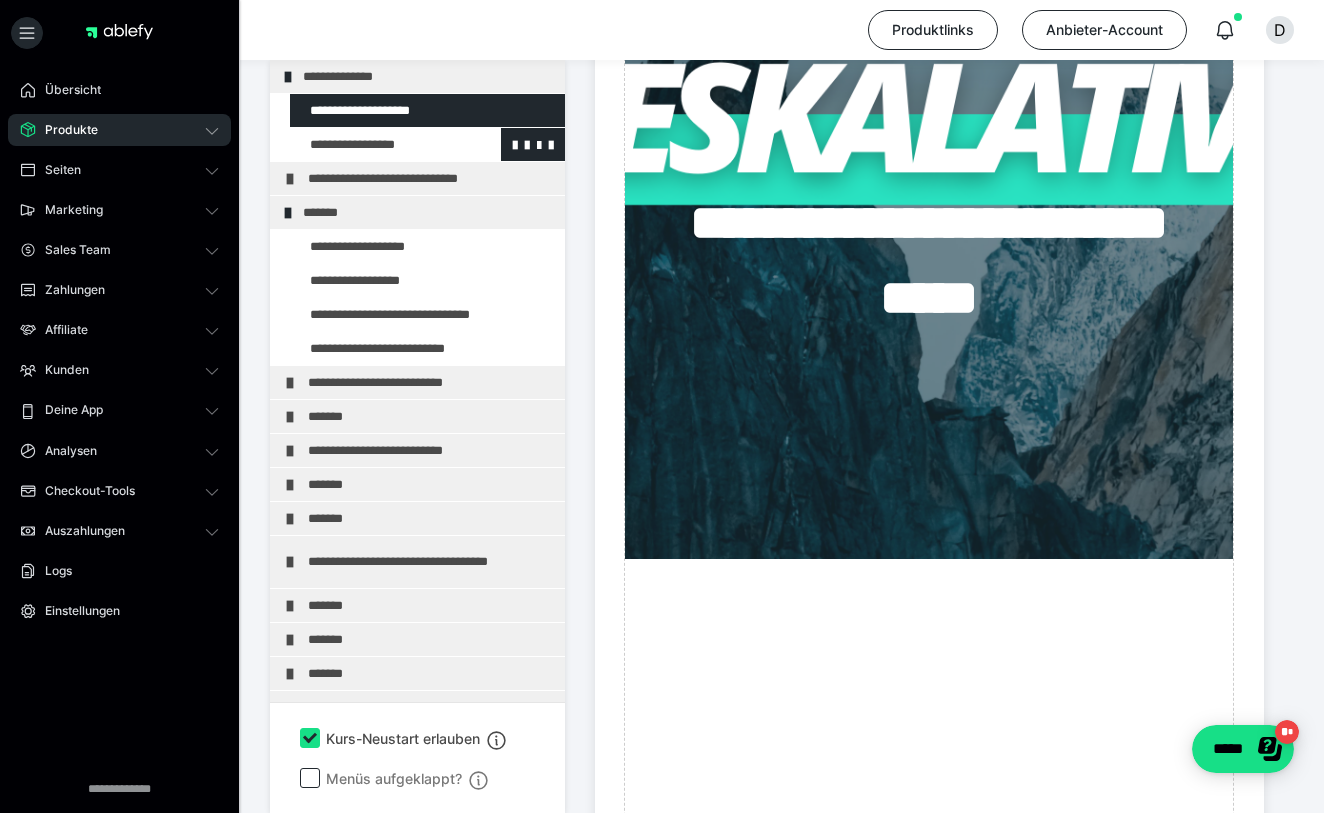 click at bounding box center [375, 144] 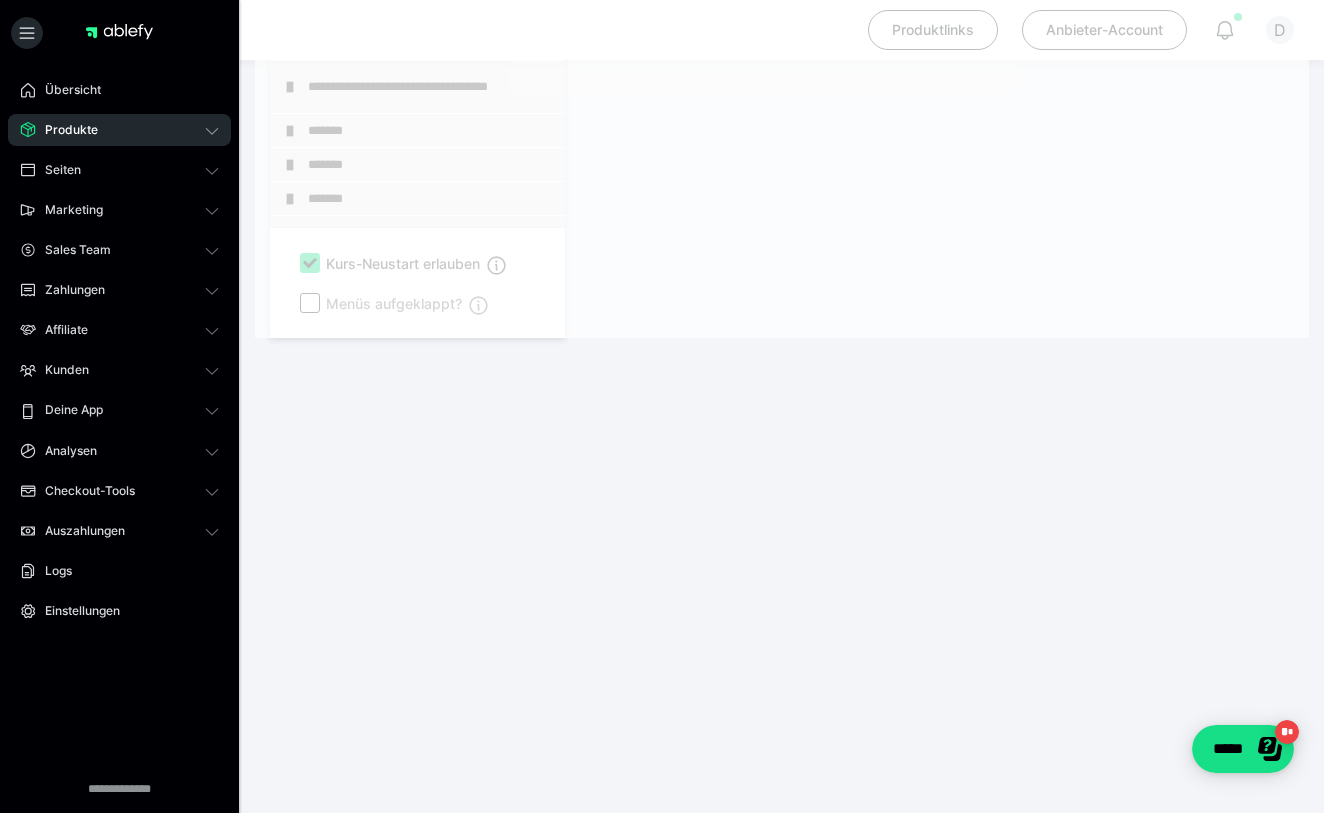 scroll, scrollTop: 395, scrollLeft: 0, axis: vertical 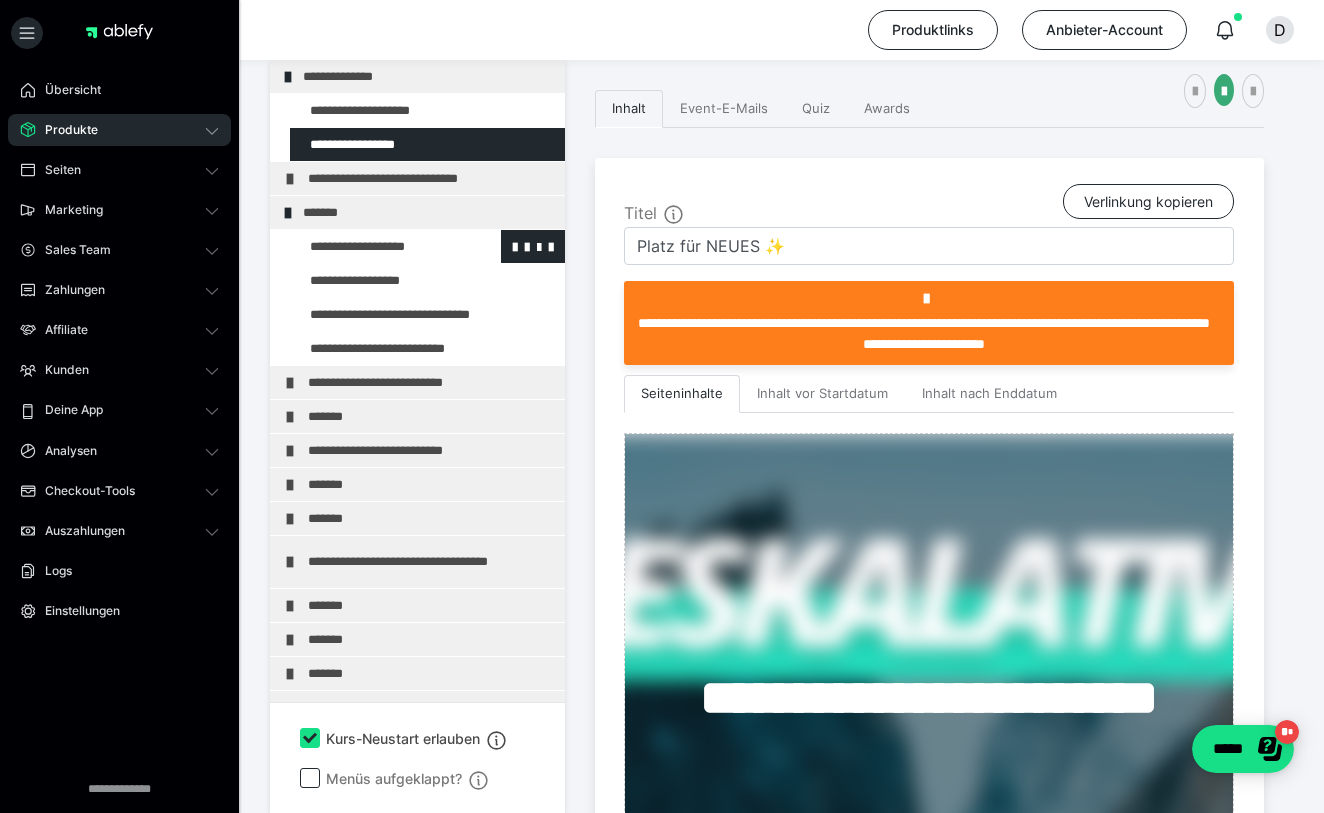 click at bounding box center (375, 246) 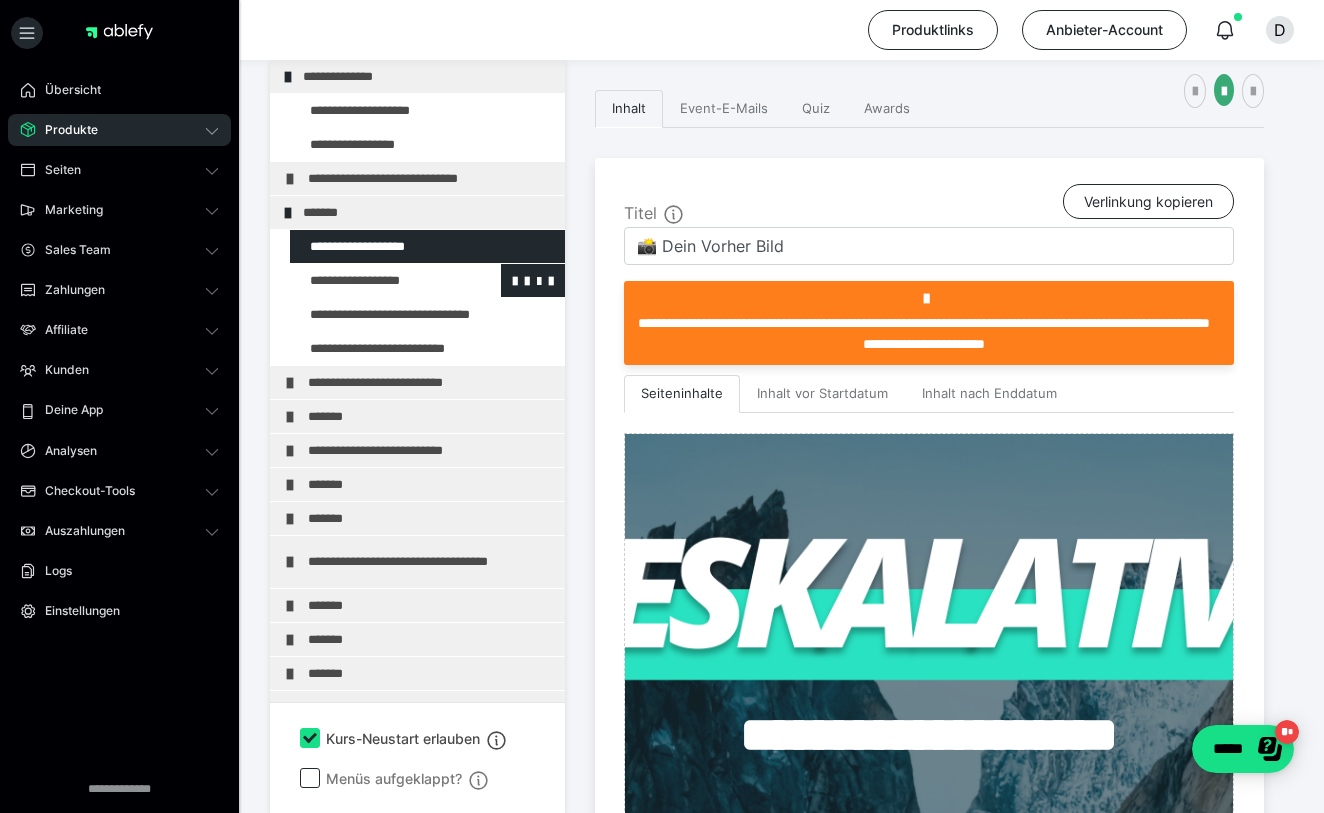 click at bounding box center [375, 280] 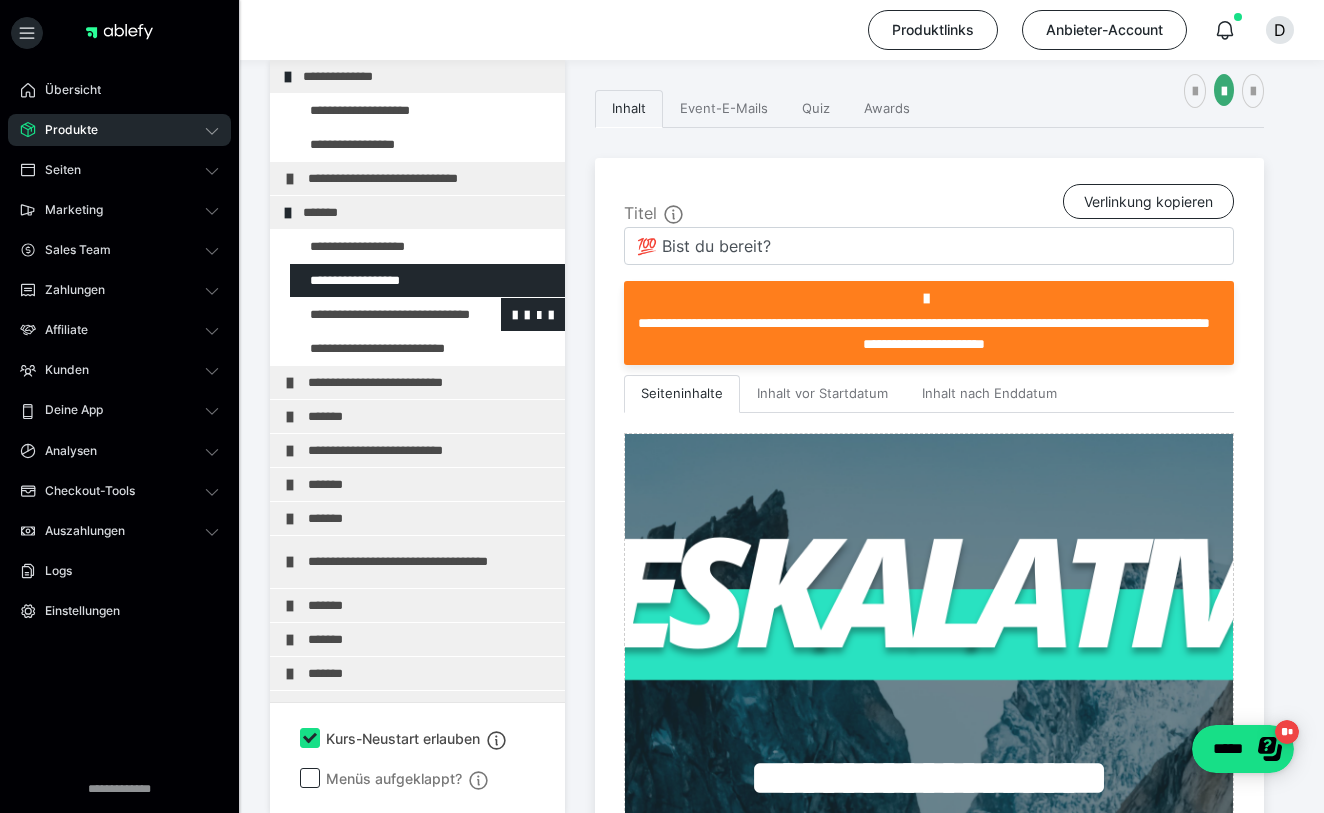 click at bounding box center (375, 314) 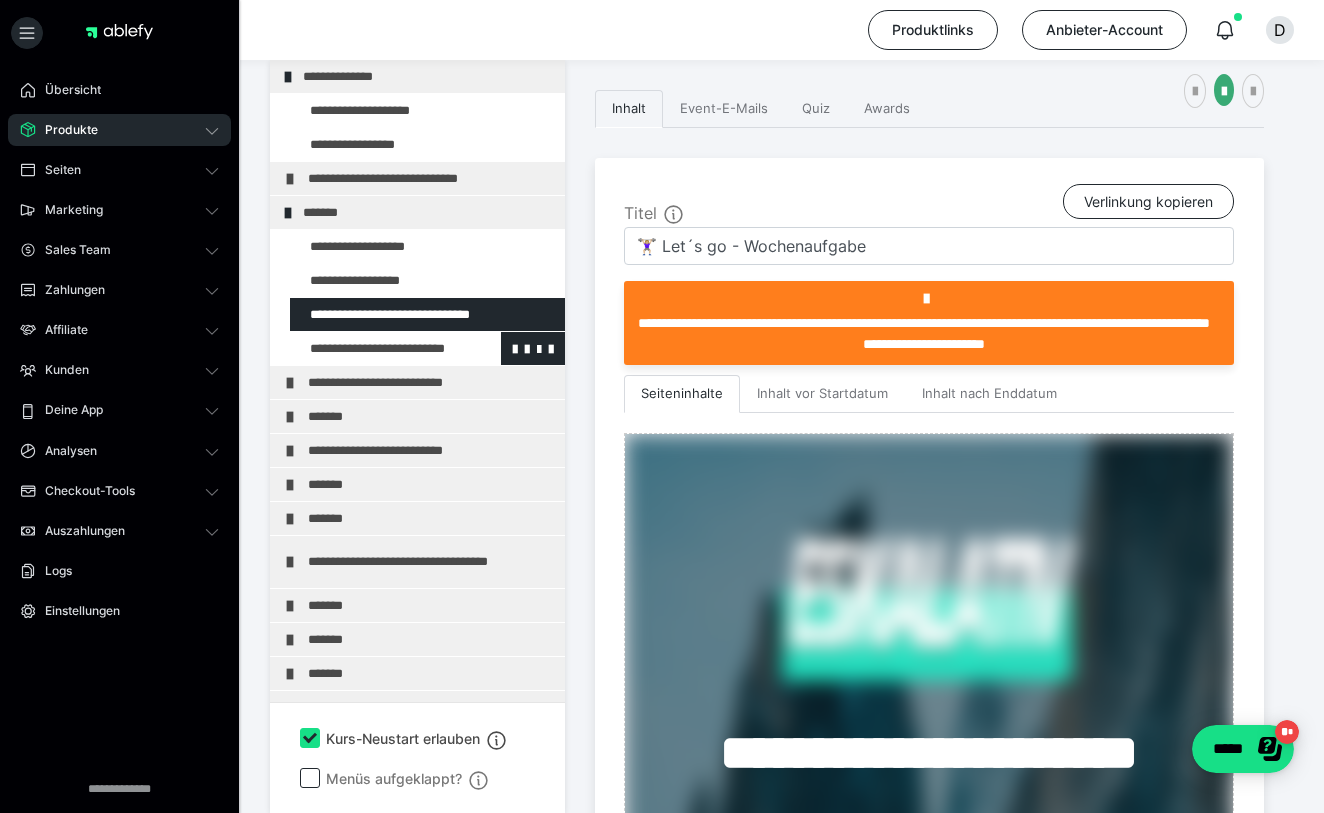 click at bounding box center (375, 348) 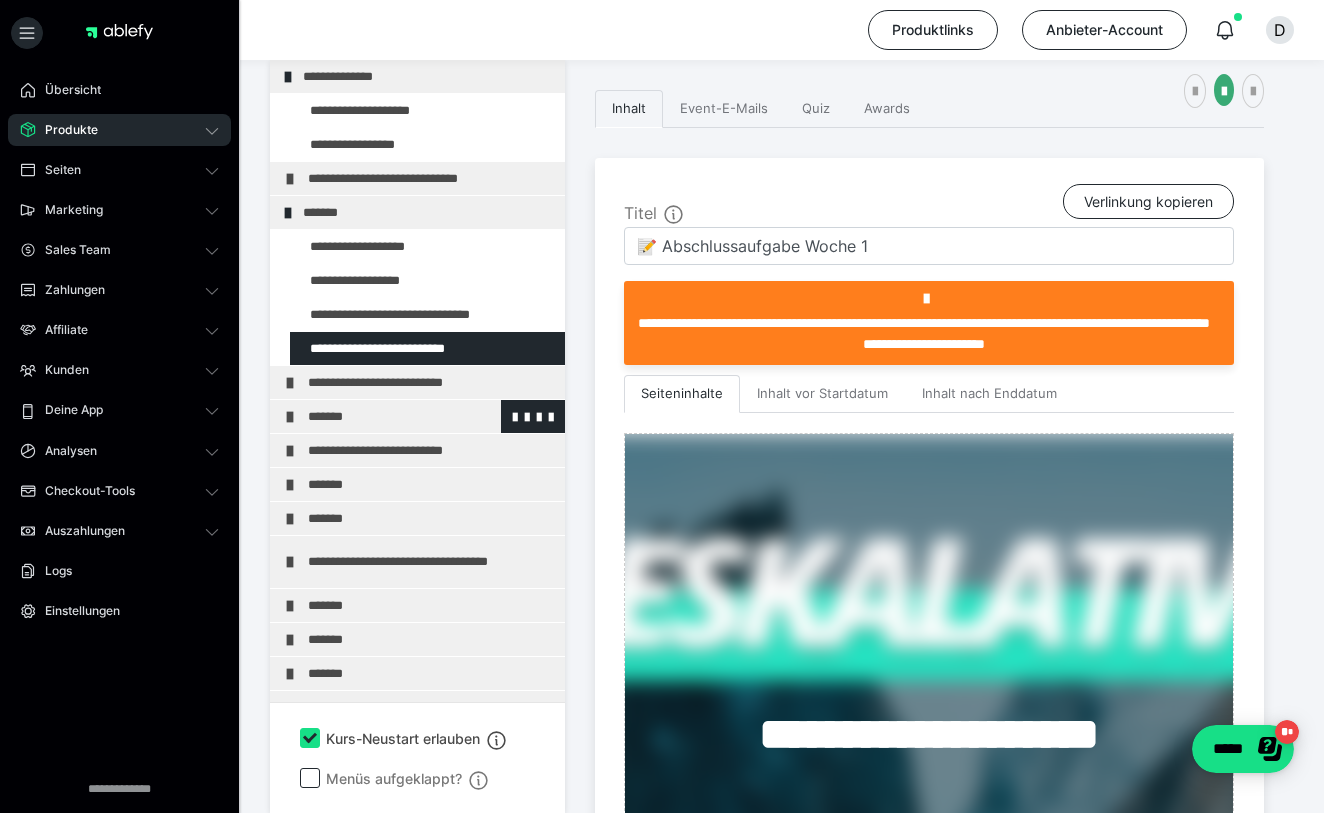 click on "*******" at bounding box center [431, 416] 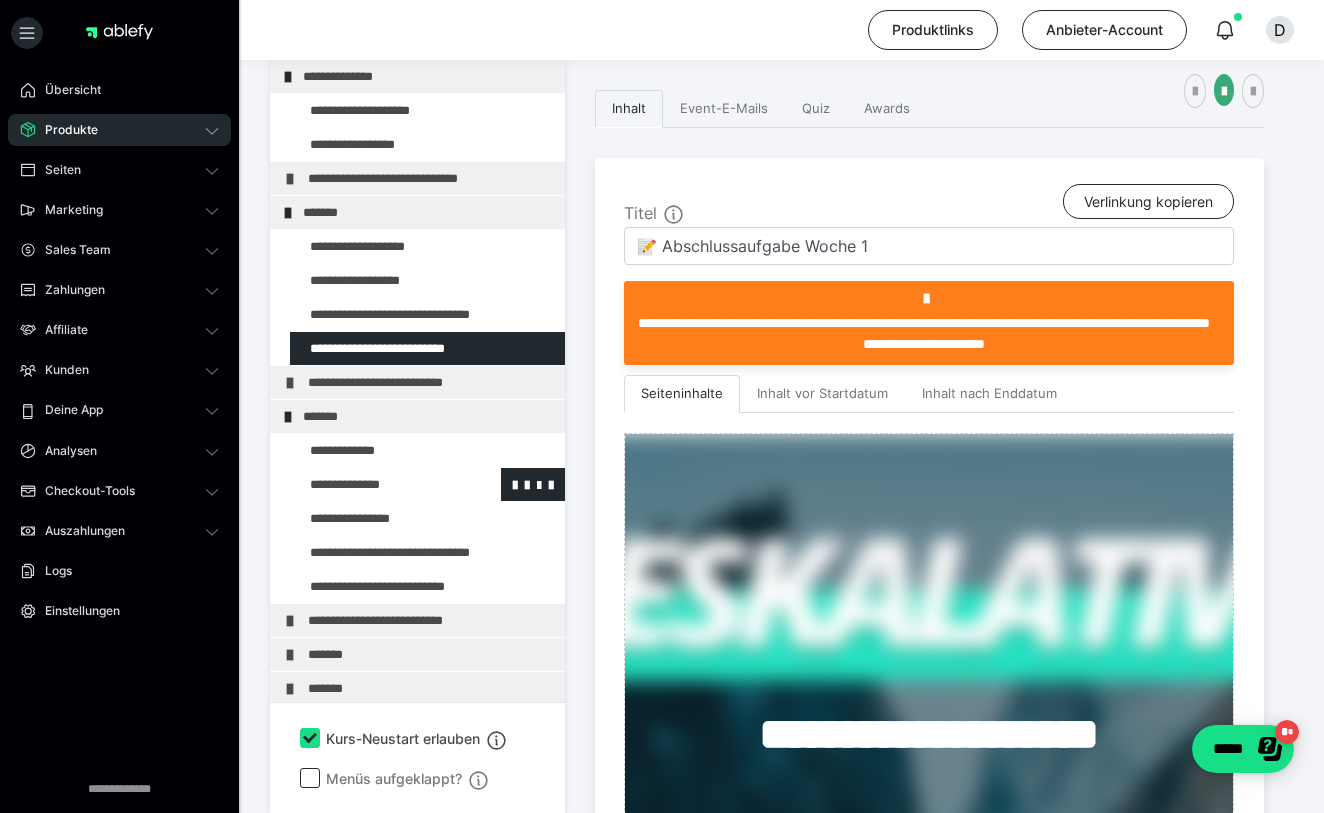 click at bounding box center [375, 484] 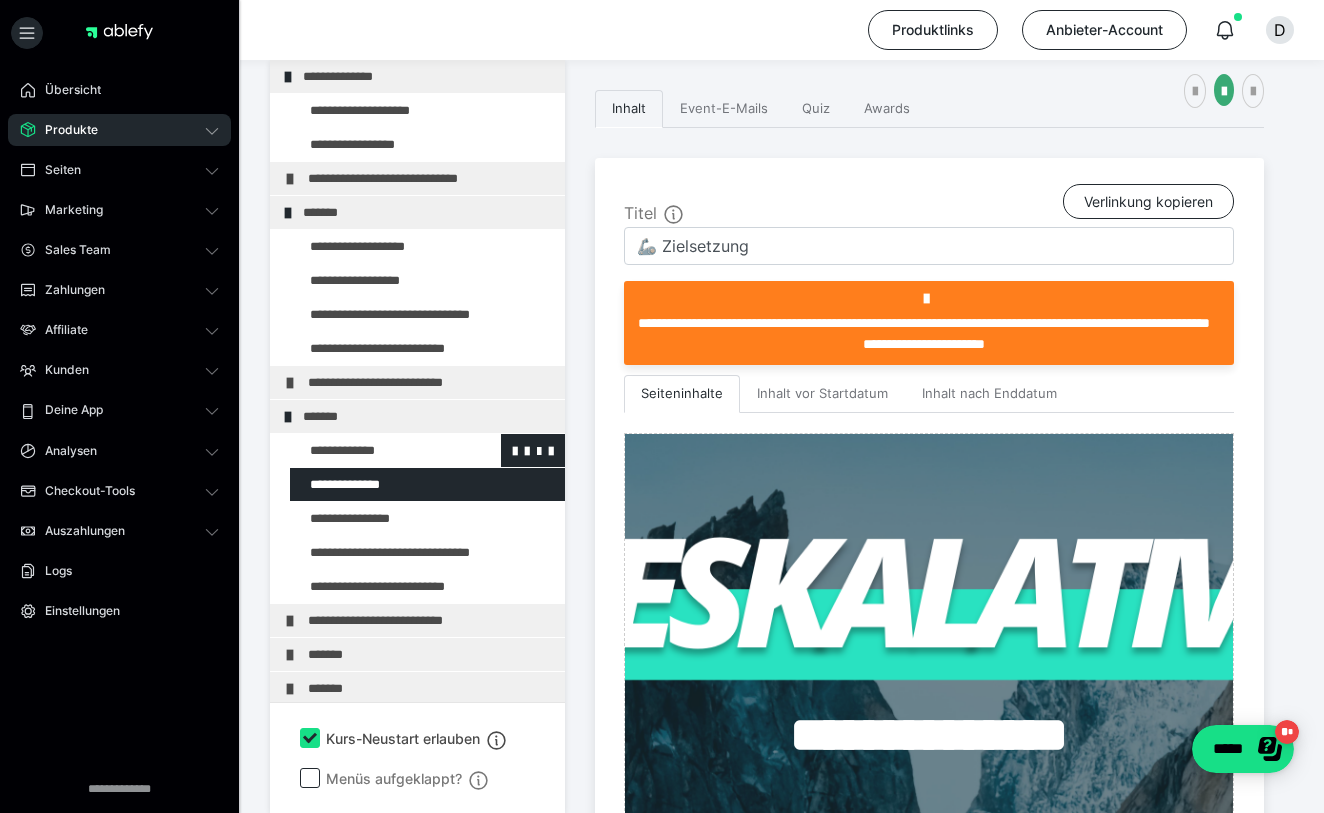 click at bounding box center (375, 450) 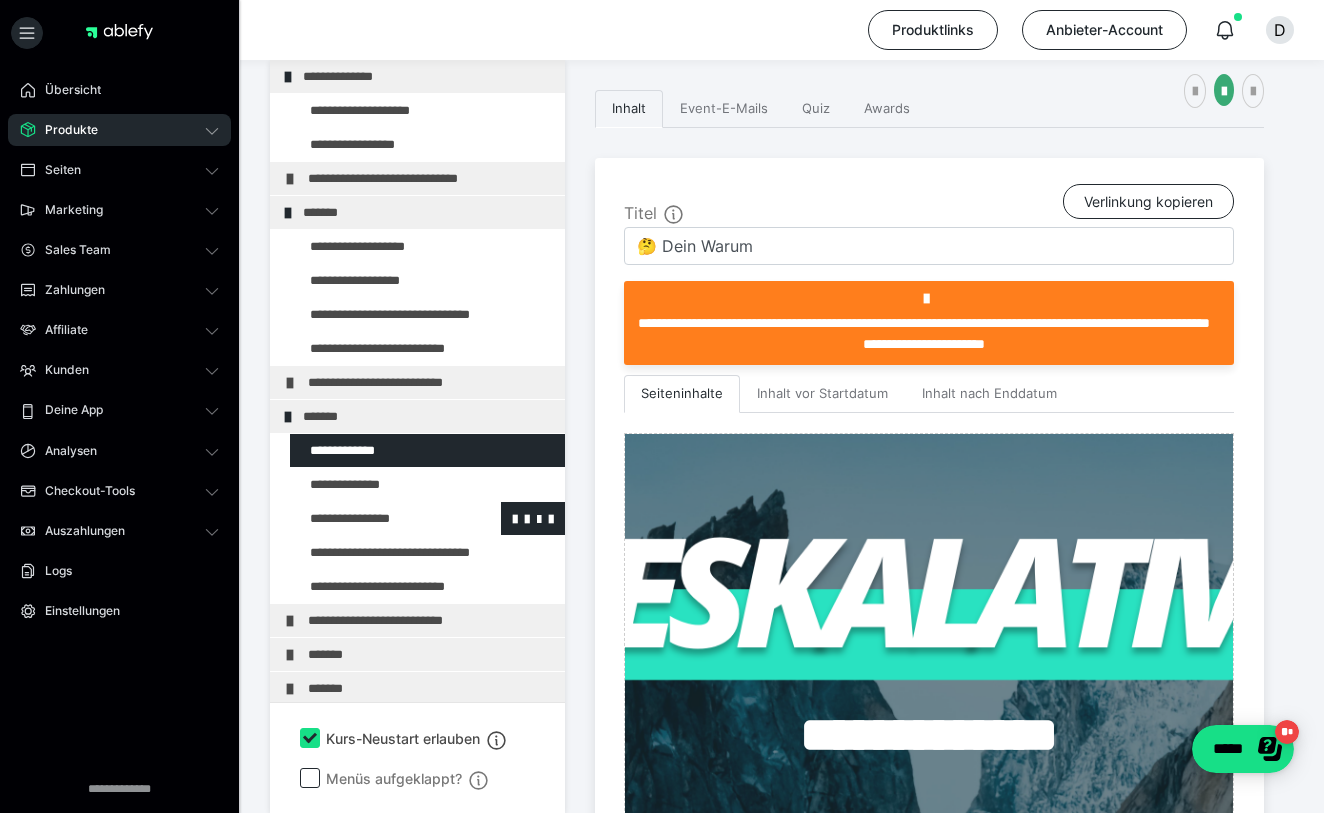 click at bounding box center (375, 518) 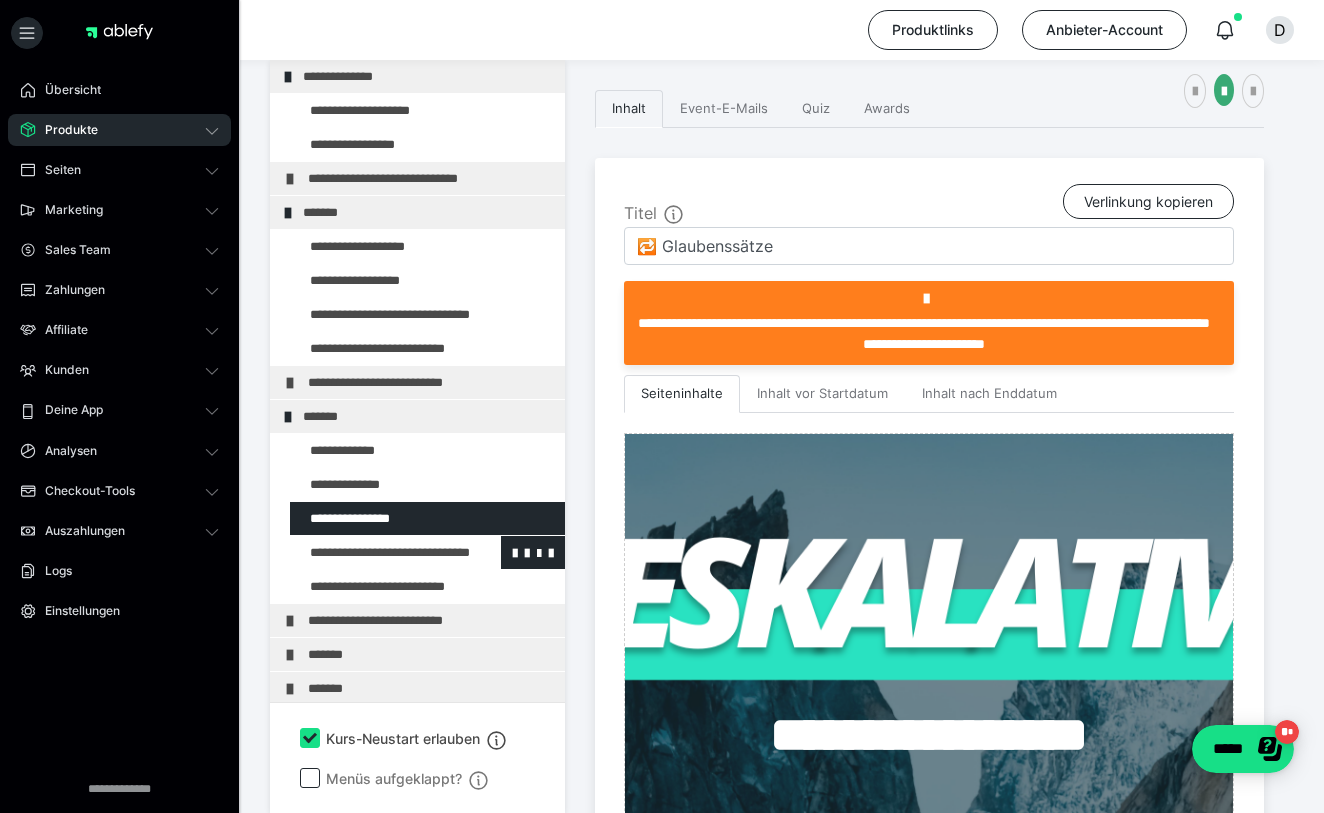 click at bounding box center [375, 552] 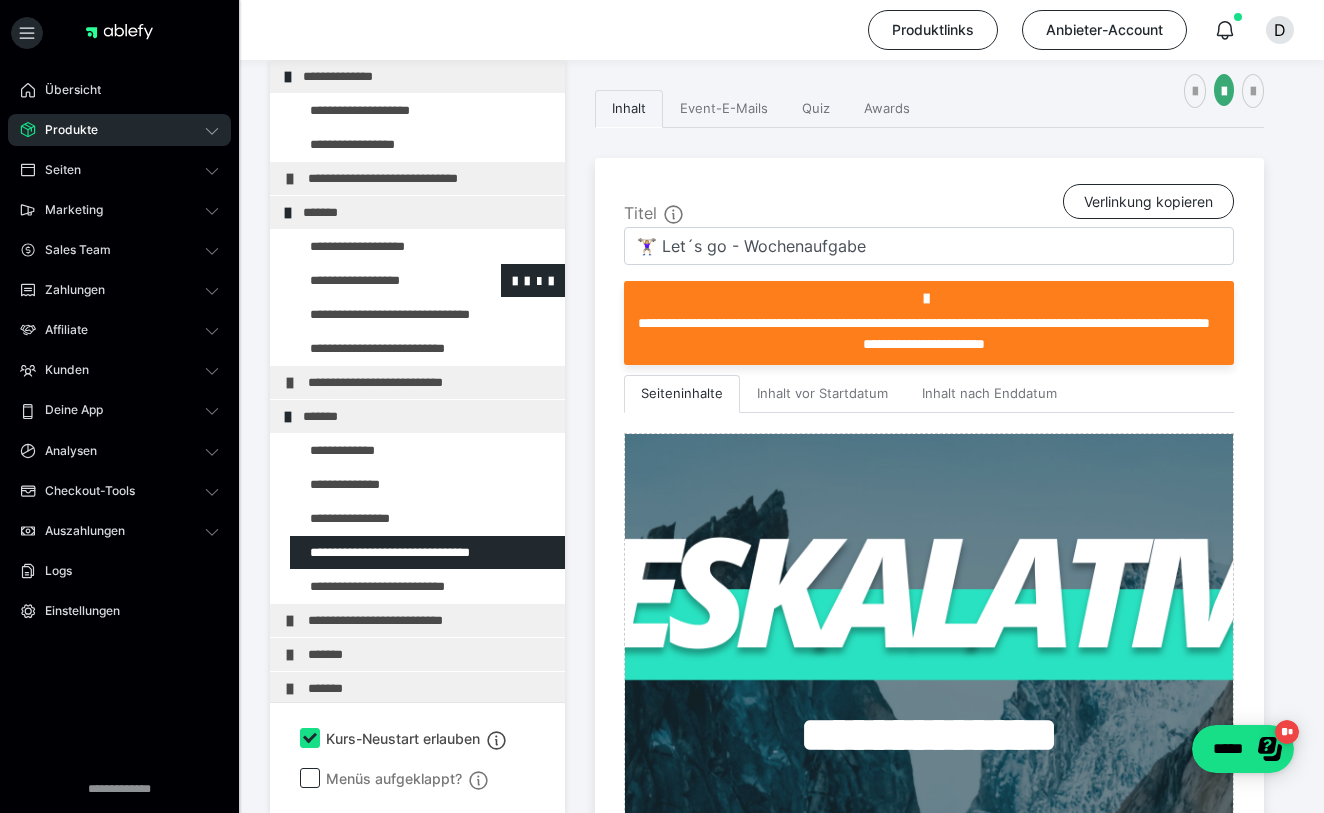 click at bounding box center (375, 280) 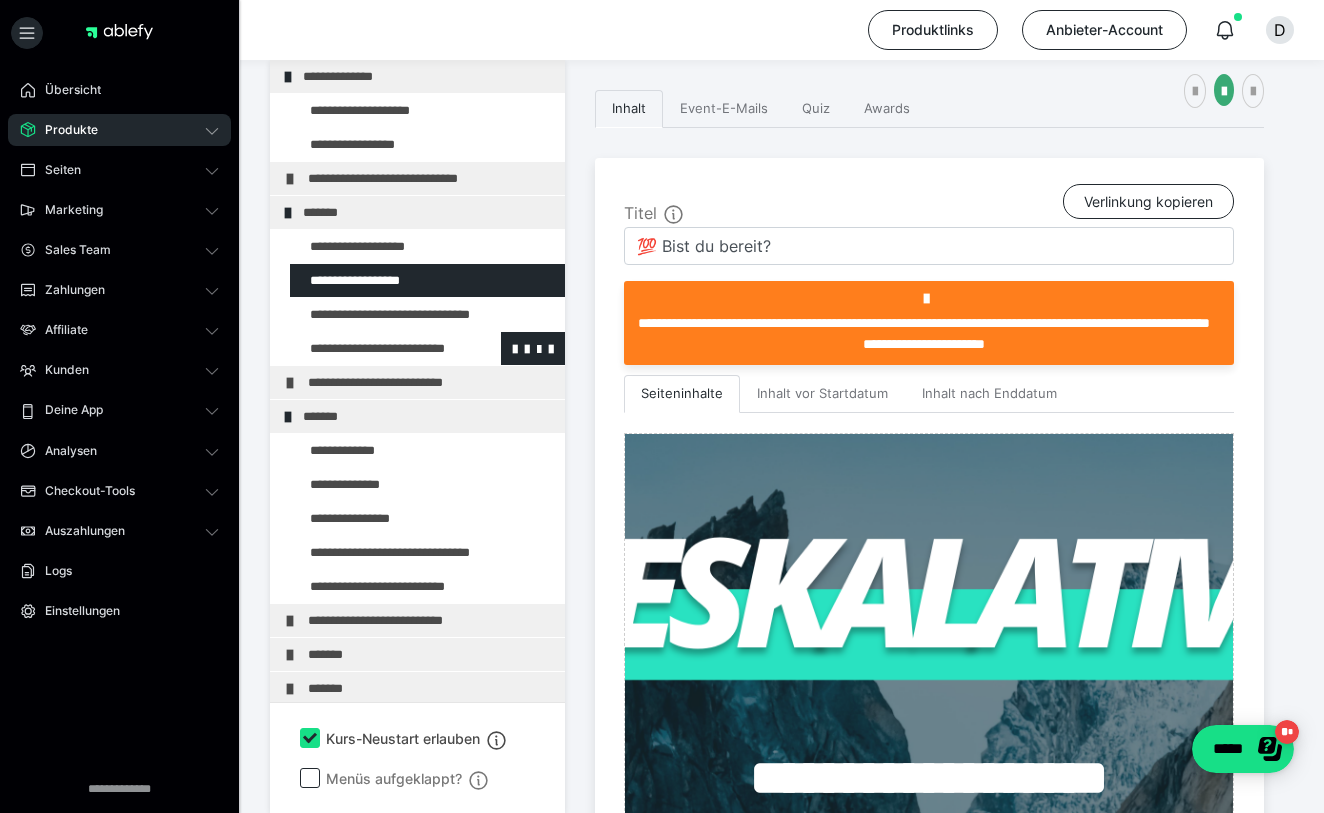 click at bounding box center [375, 348] 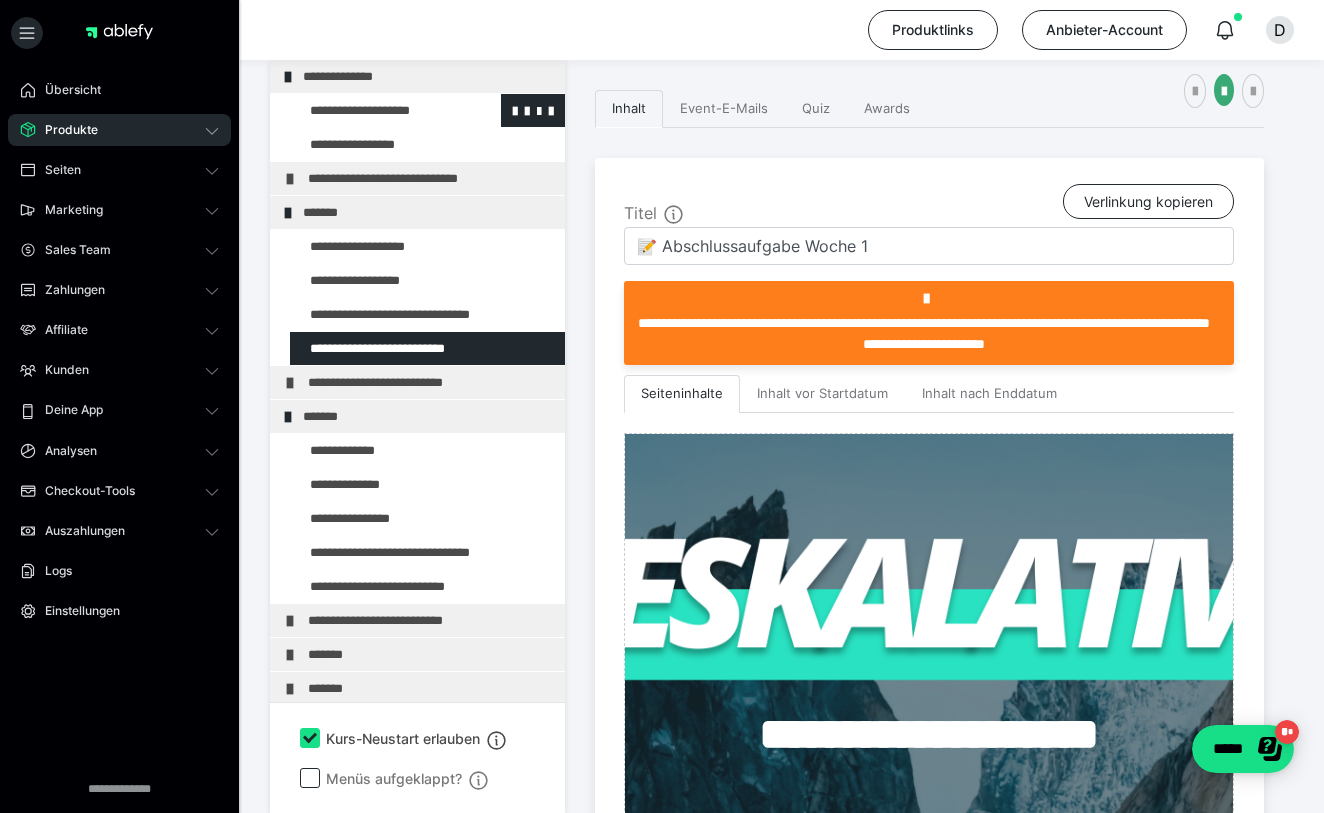click at bounding box center (375, 110) 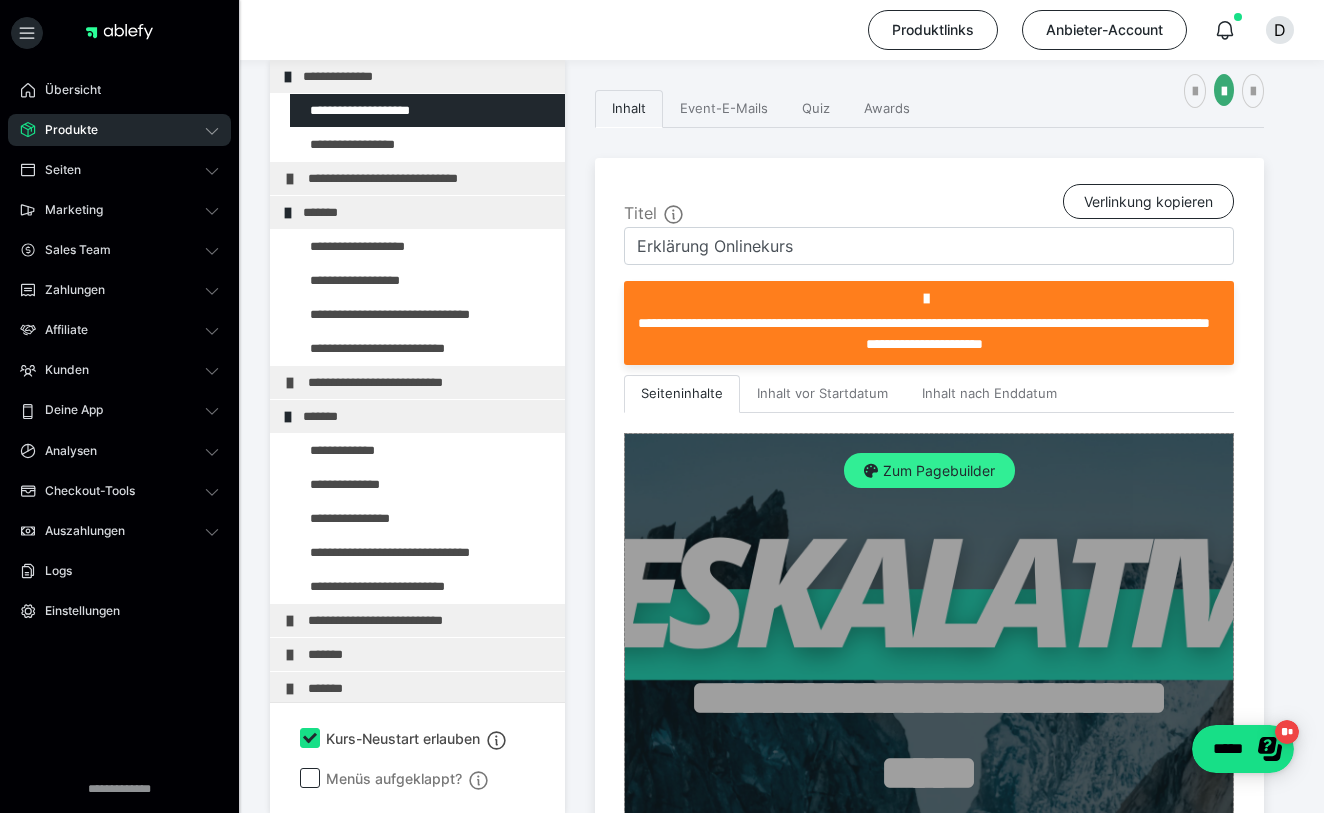 click on "Zum Pagebuilder" at bounding box center (929, 471) 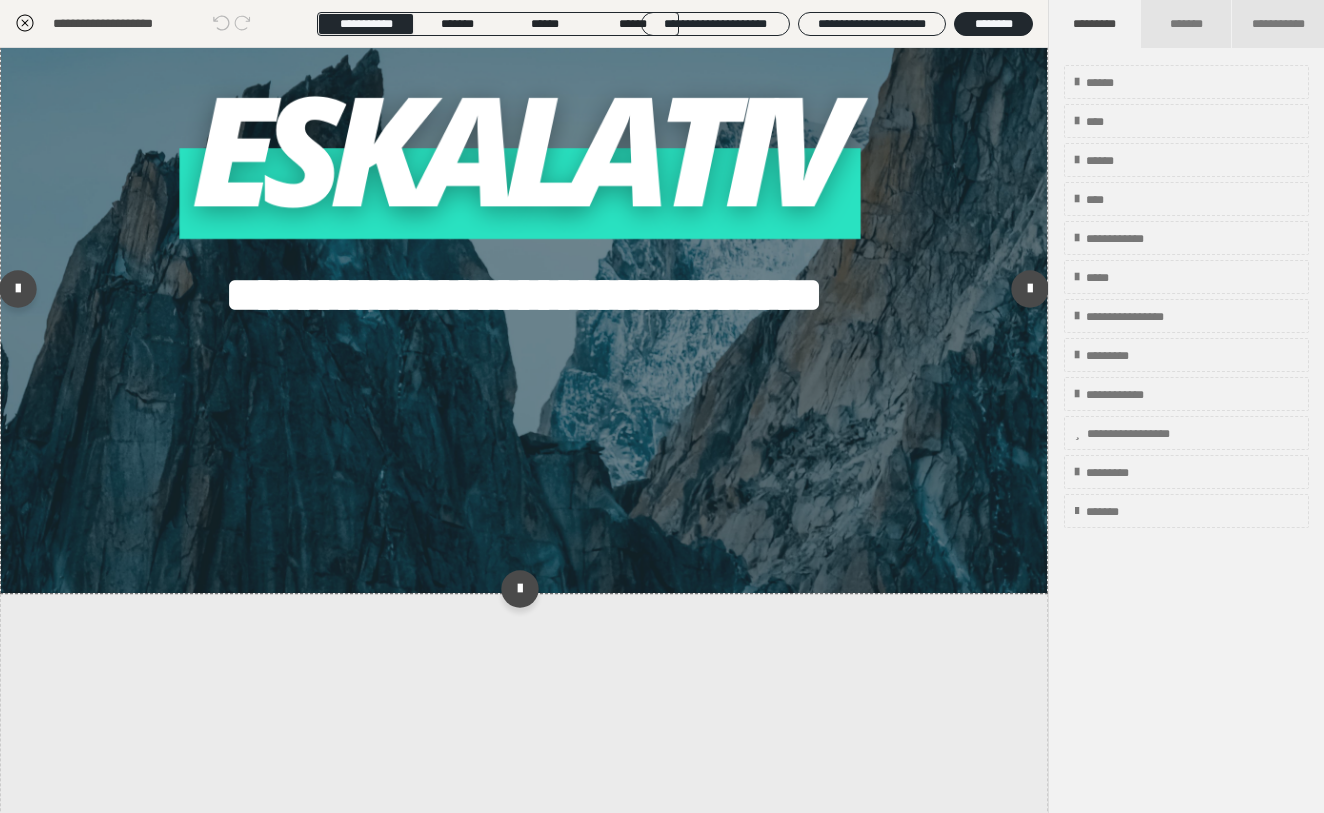 scroll, scrollTop: 0, scrollLeft: 0, axis: both 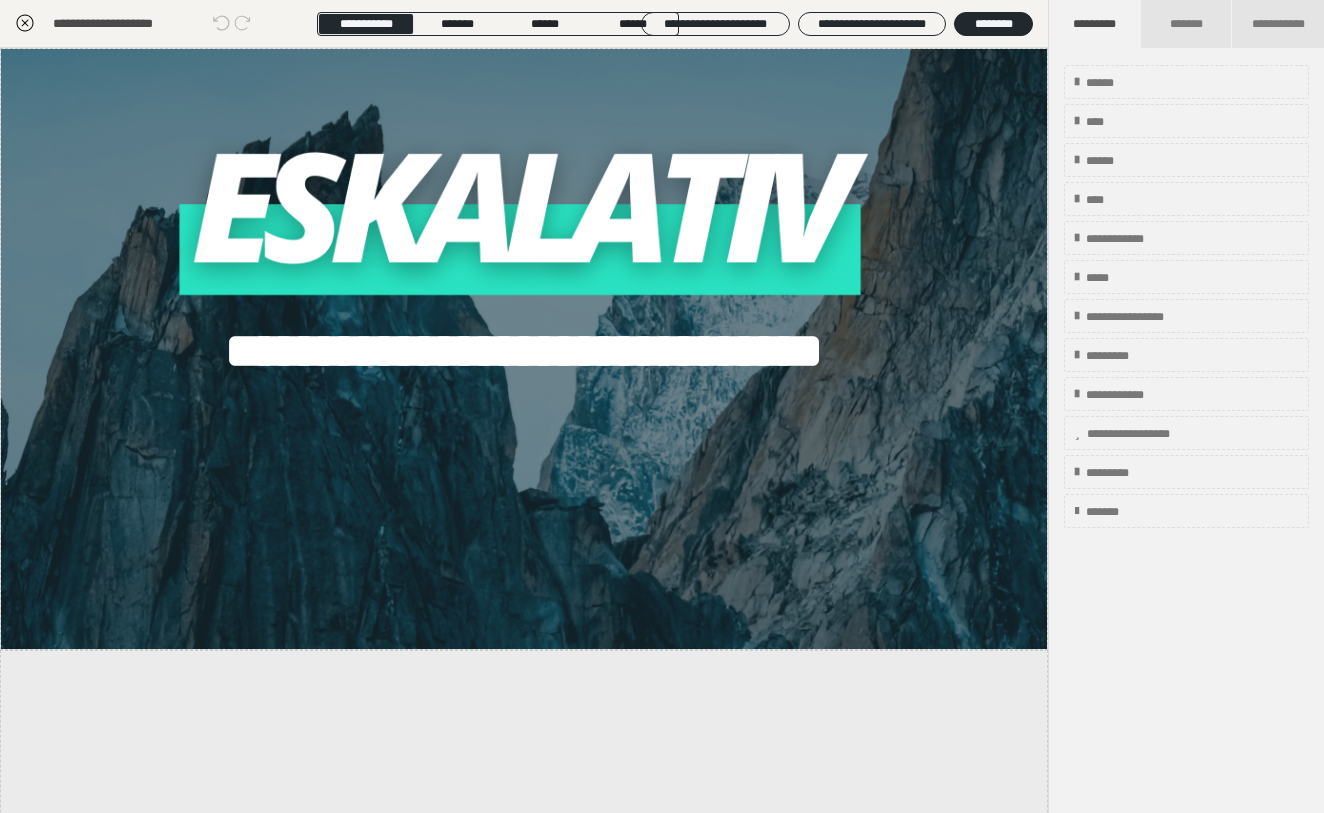 click 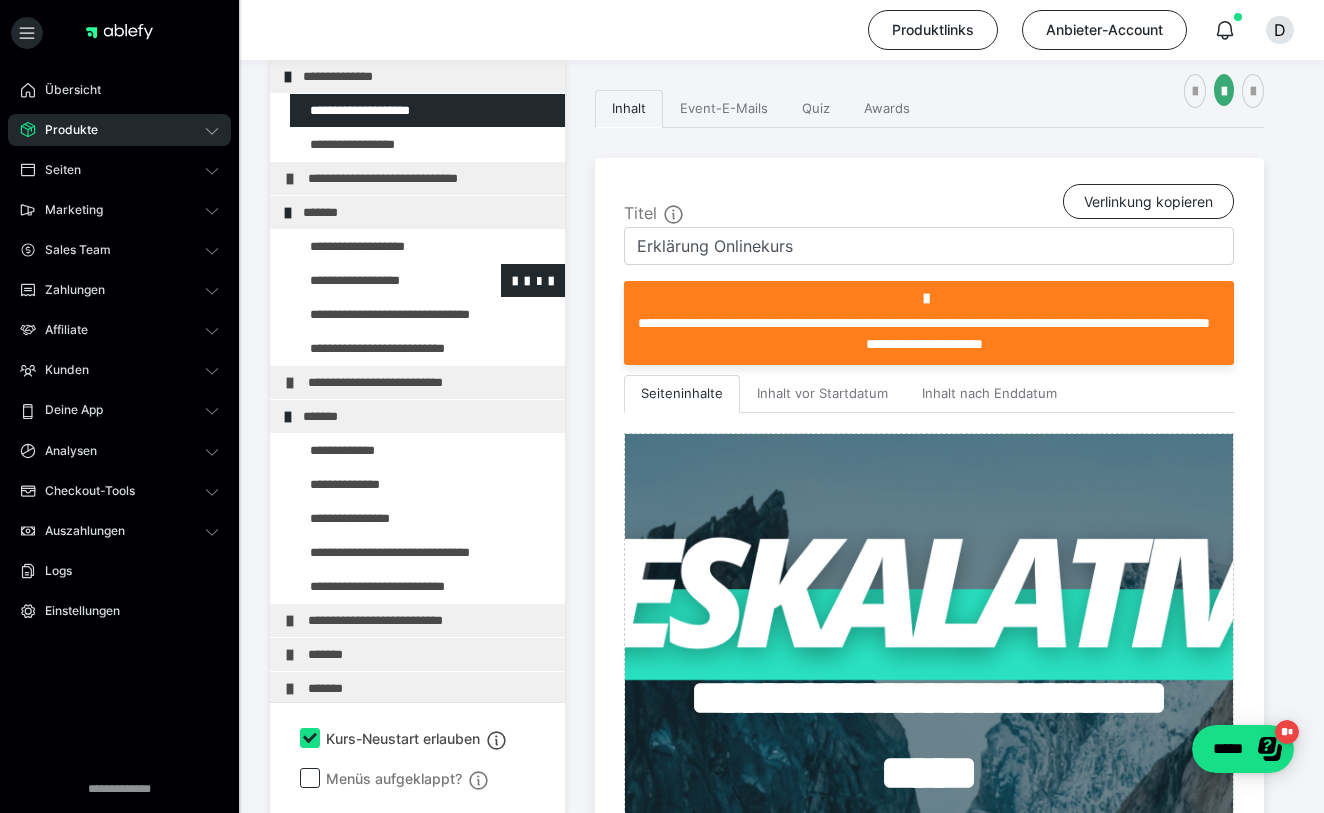 click at bounding box center (375, 280) 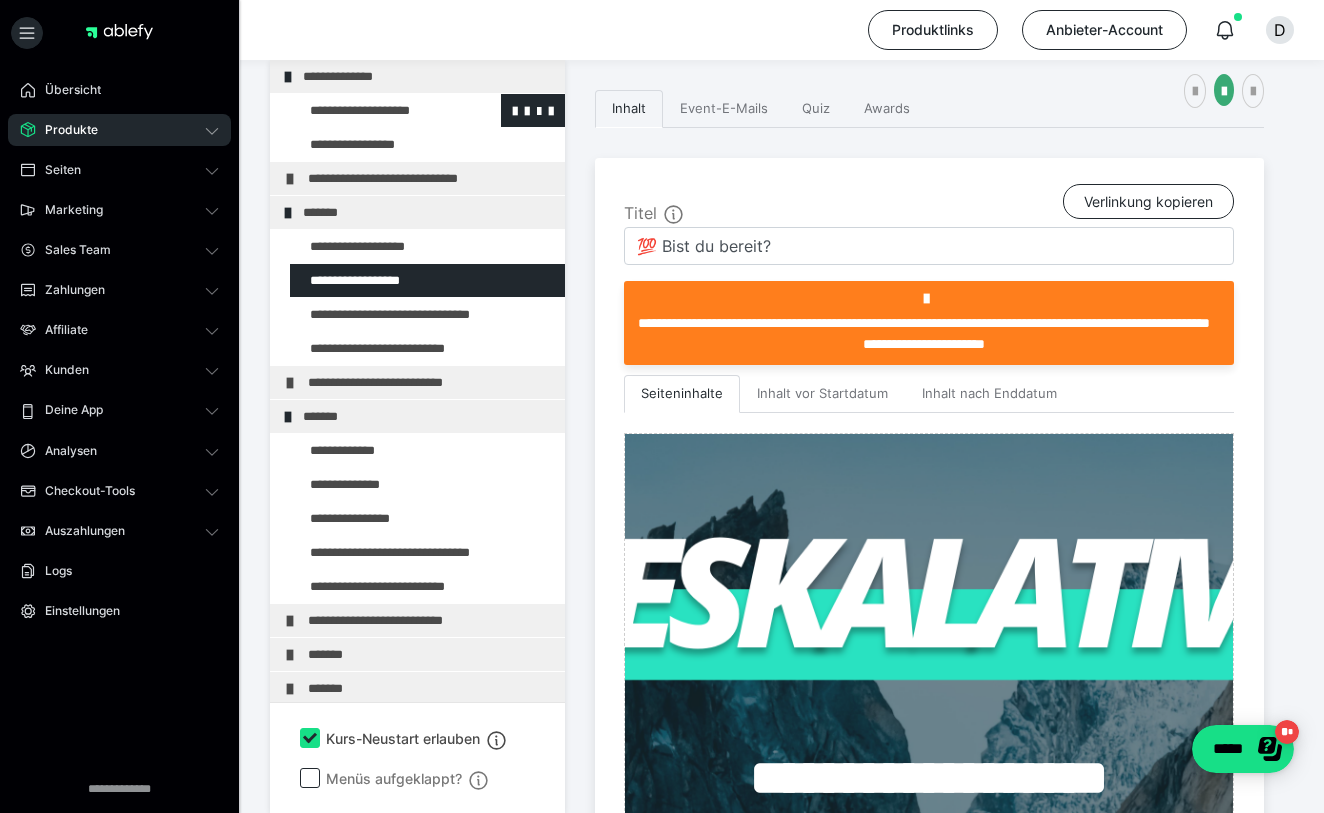 click at bounding box center [375, 110] 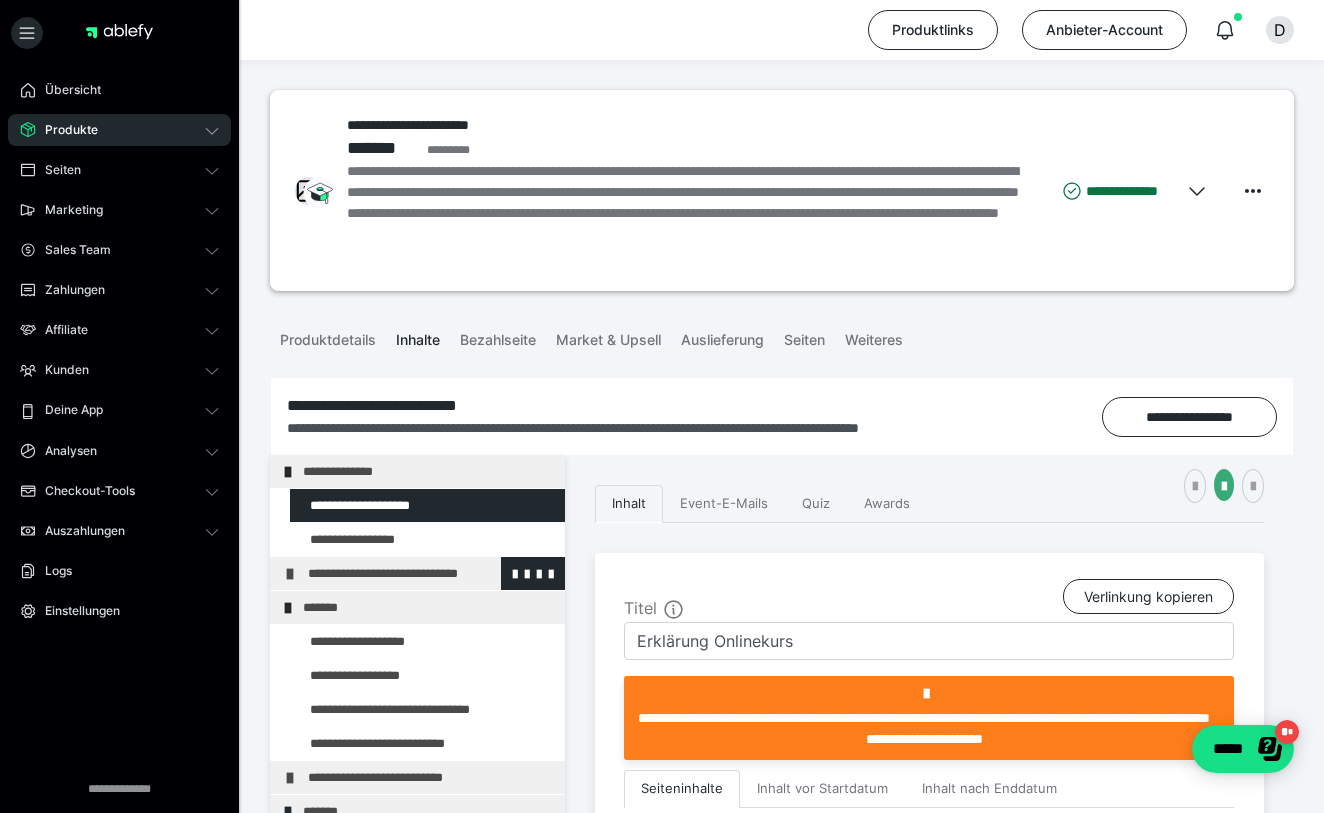 scroll, scrollTop: 0, scrollLeft: 0, axis: both 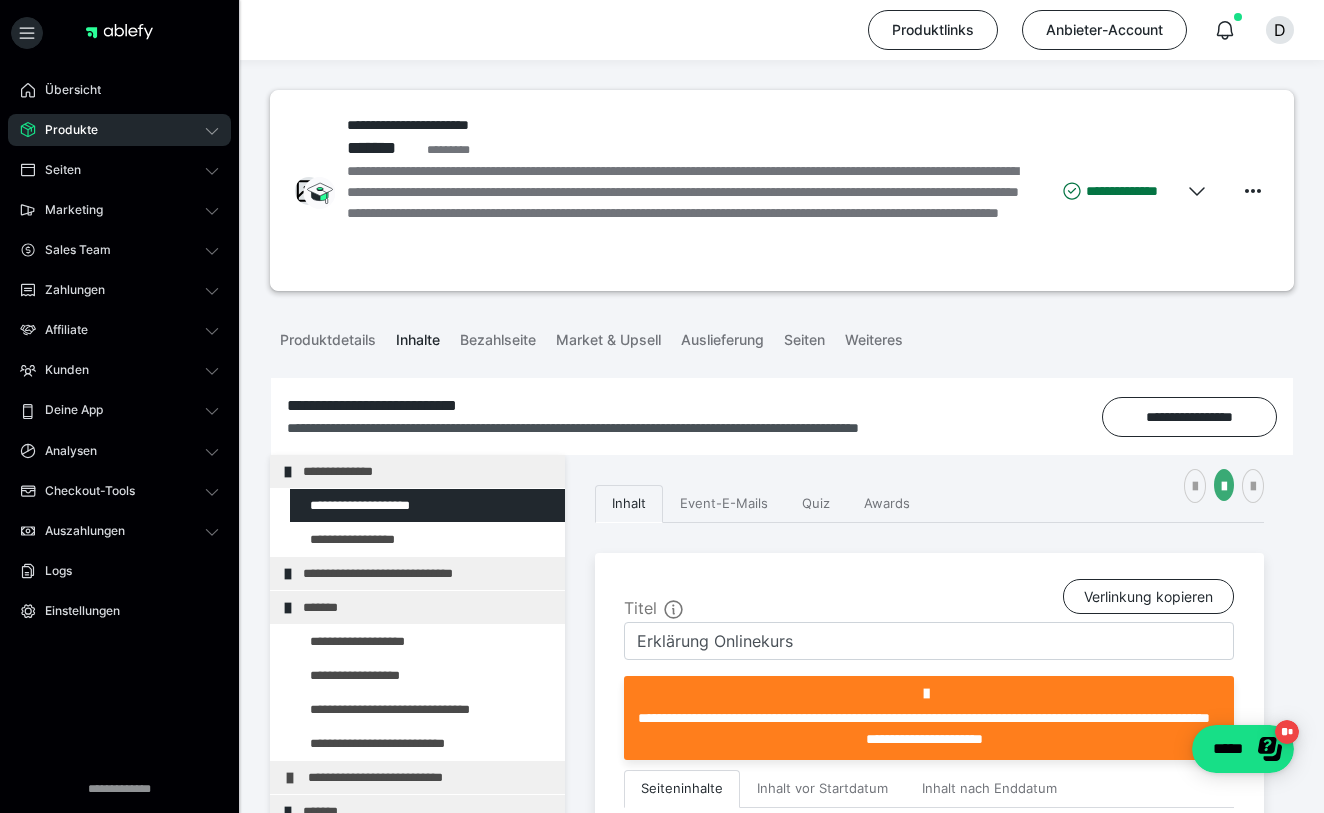 click on "**********" at bounding box center (426, 573) 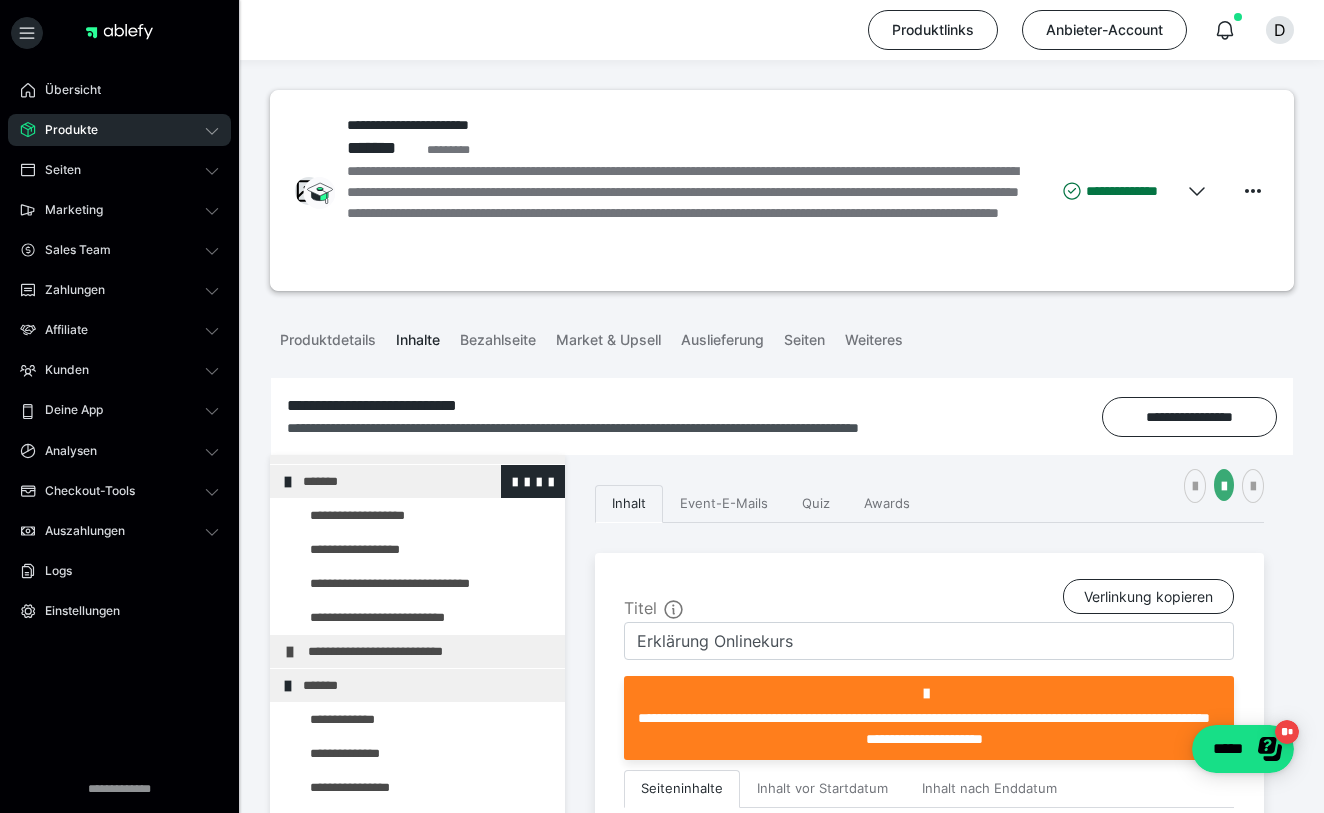 scroll, scrollTop: 132, scrollLeft: 0, axis: vertical 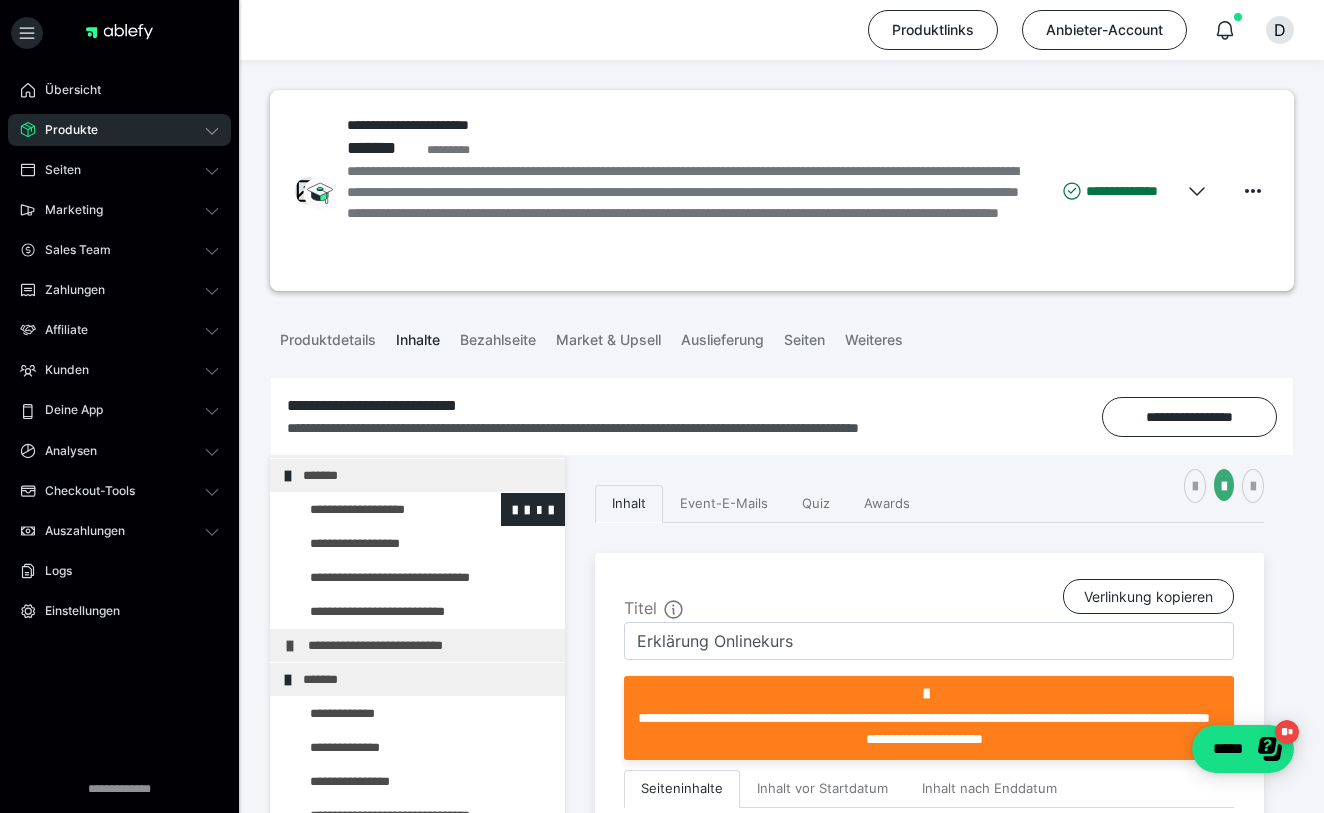 click at bounding box center (375, 509) 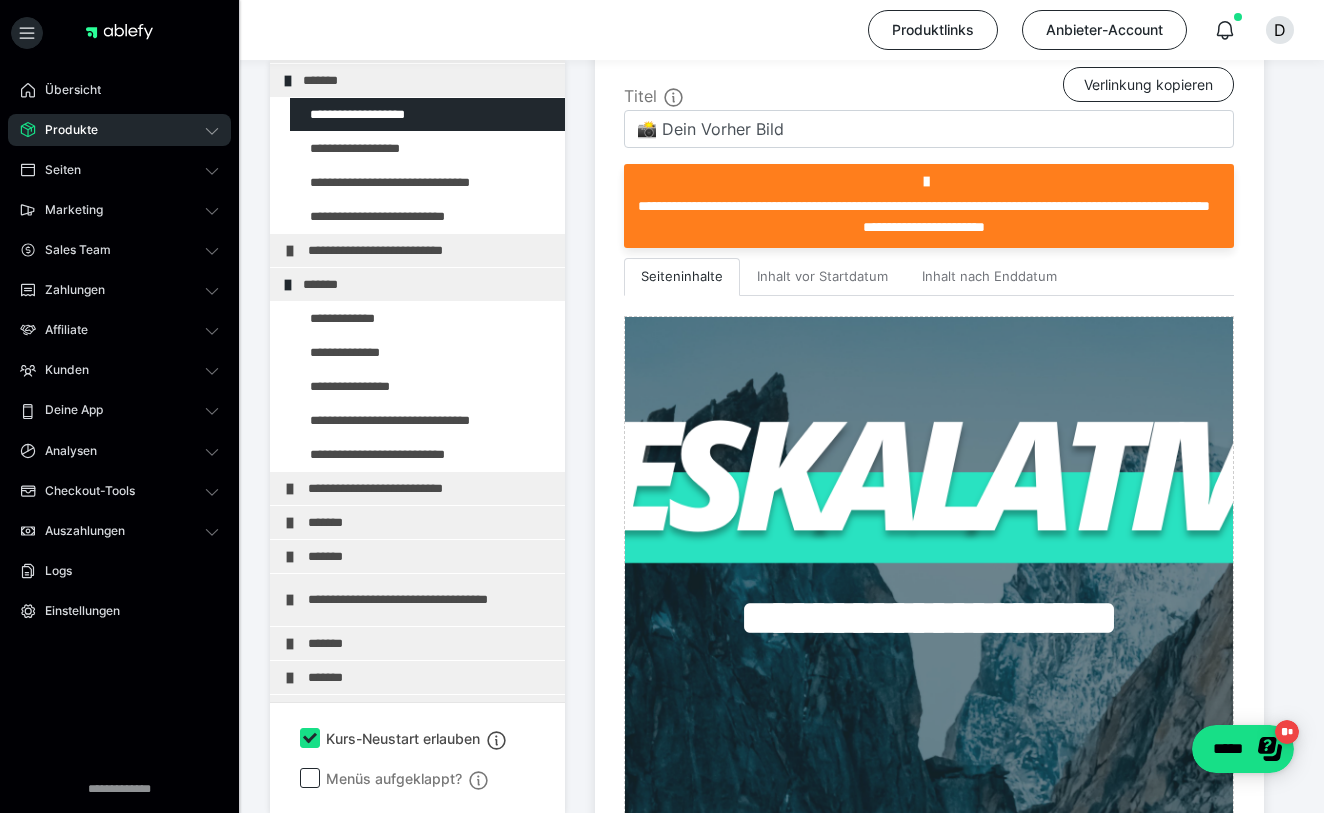 scroll, scrollTop: 551, scrollLeft: 0, axis: vertical 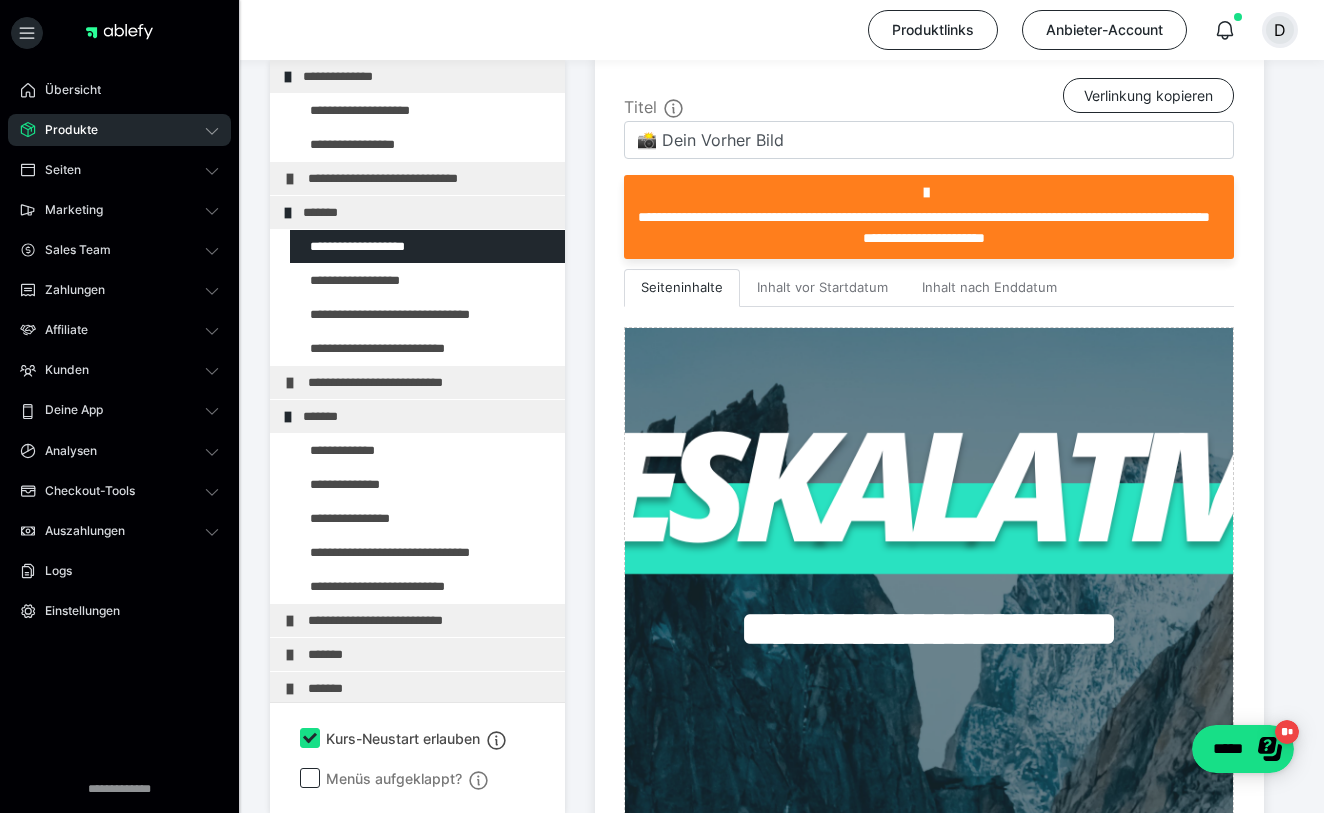 click on "D" at bounding box center (1280, 30) 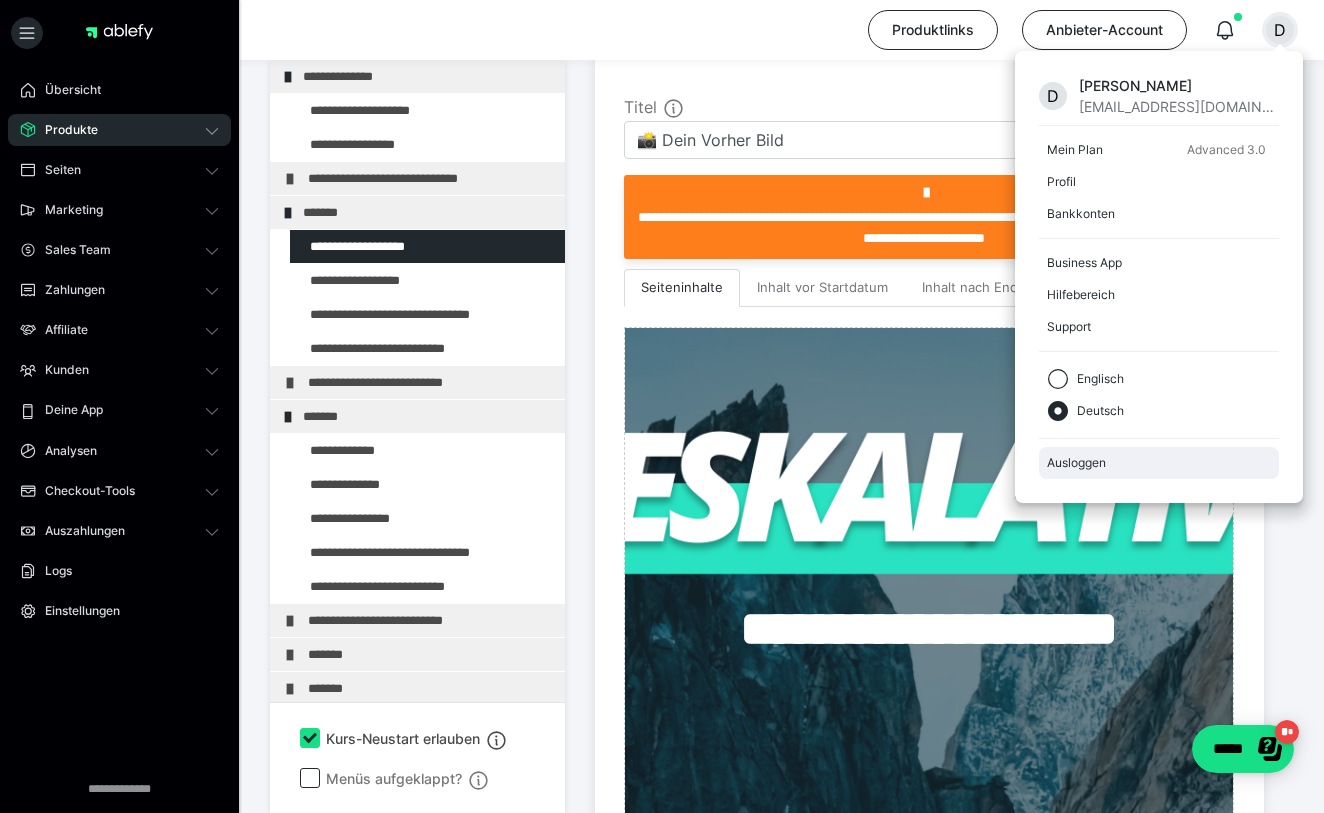 click on "Ausloggen" at bounding box center (1159, 463) 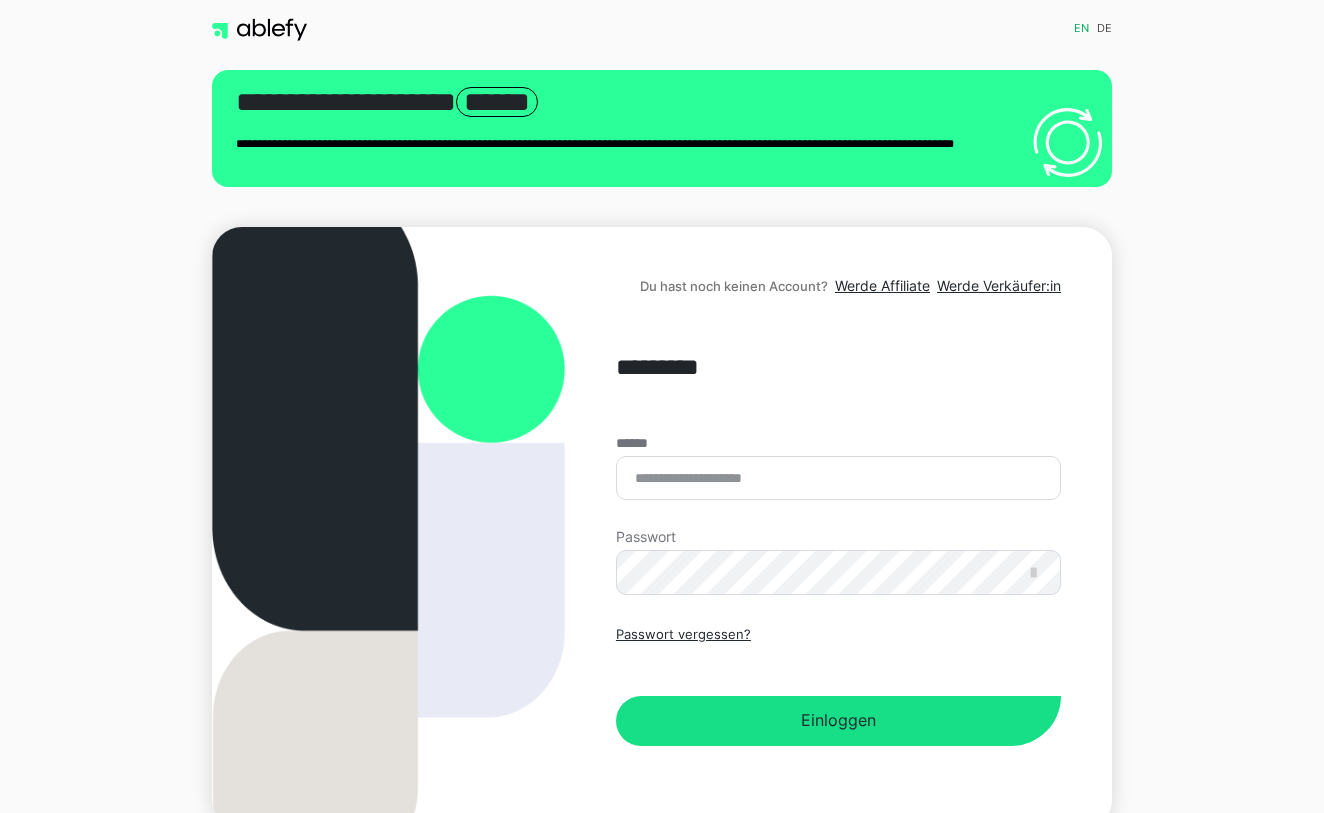 scroll, scrollTop: 0, scrollLeft: 0, axis: both 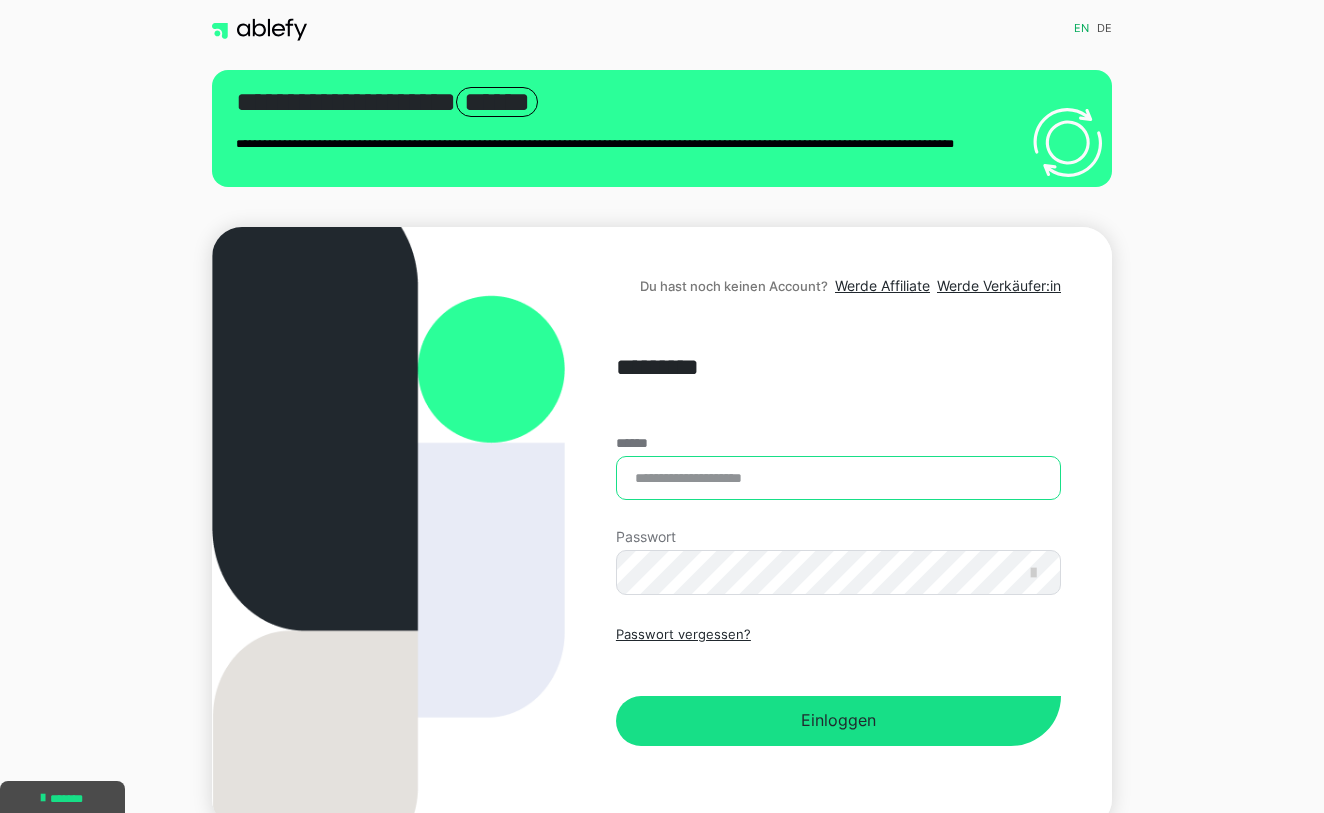 type on "**********" 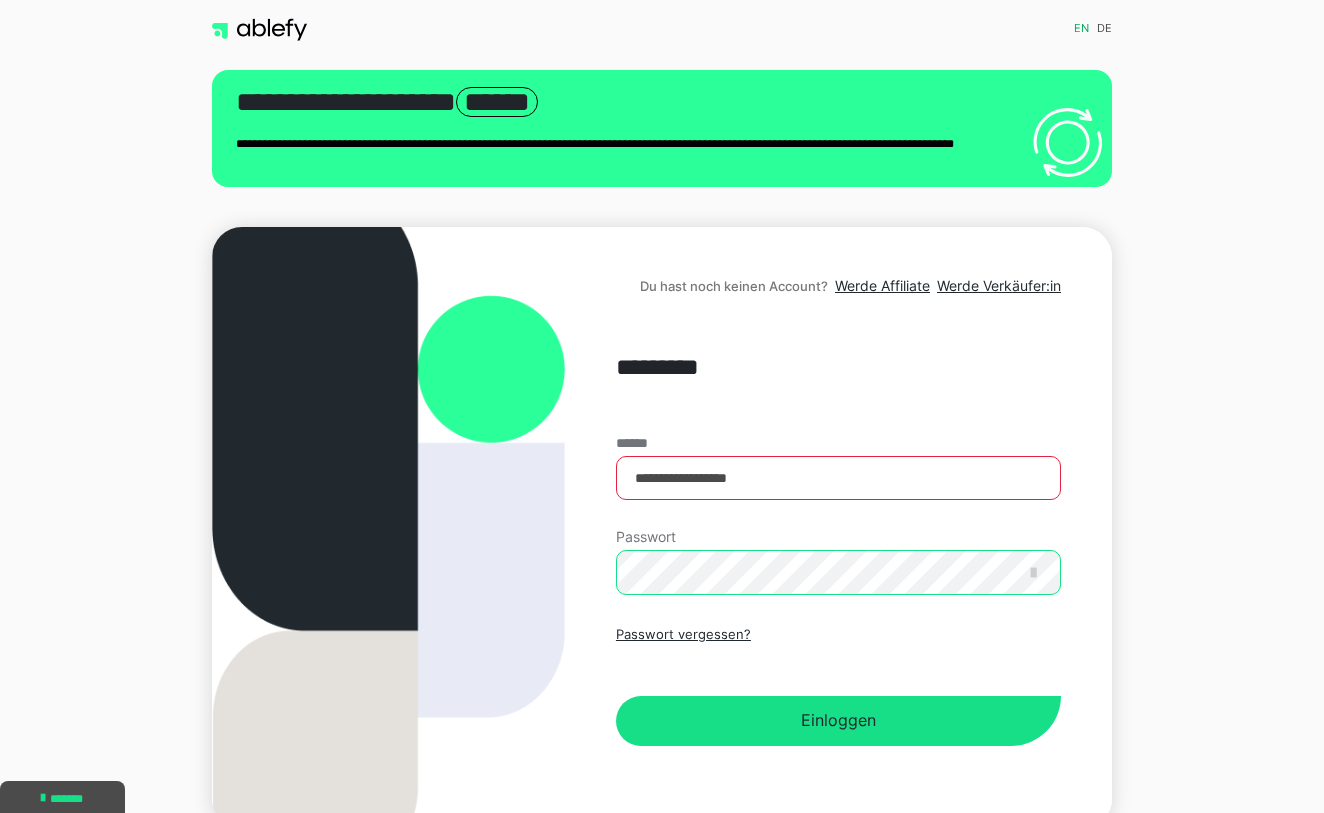 click on "Einloggen" at bounding box center [838, 721] 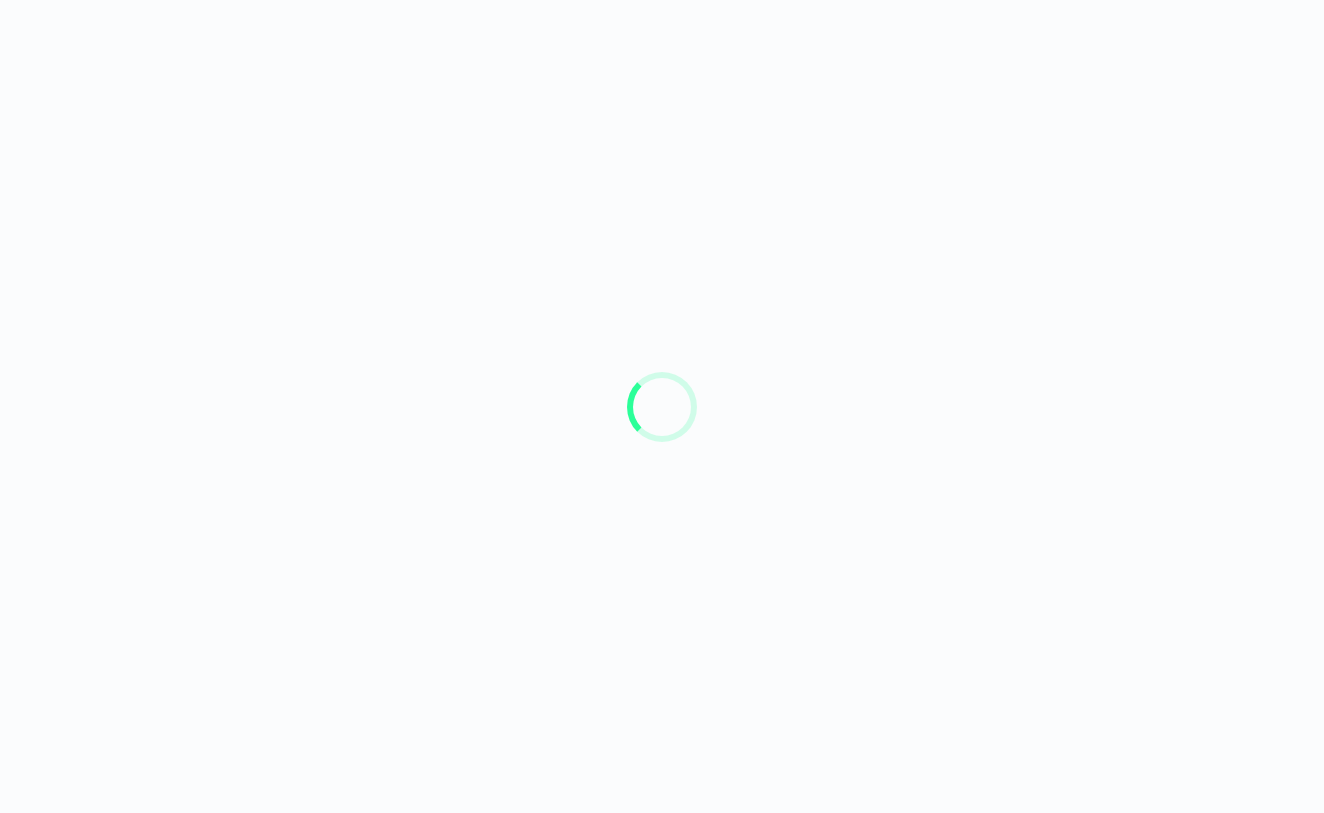 scroll, scrollTop: 0, scrollLeft: 0, axis: both 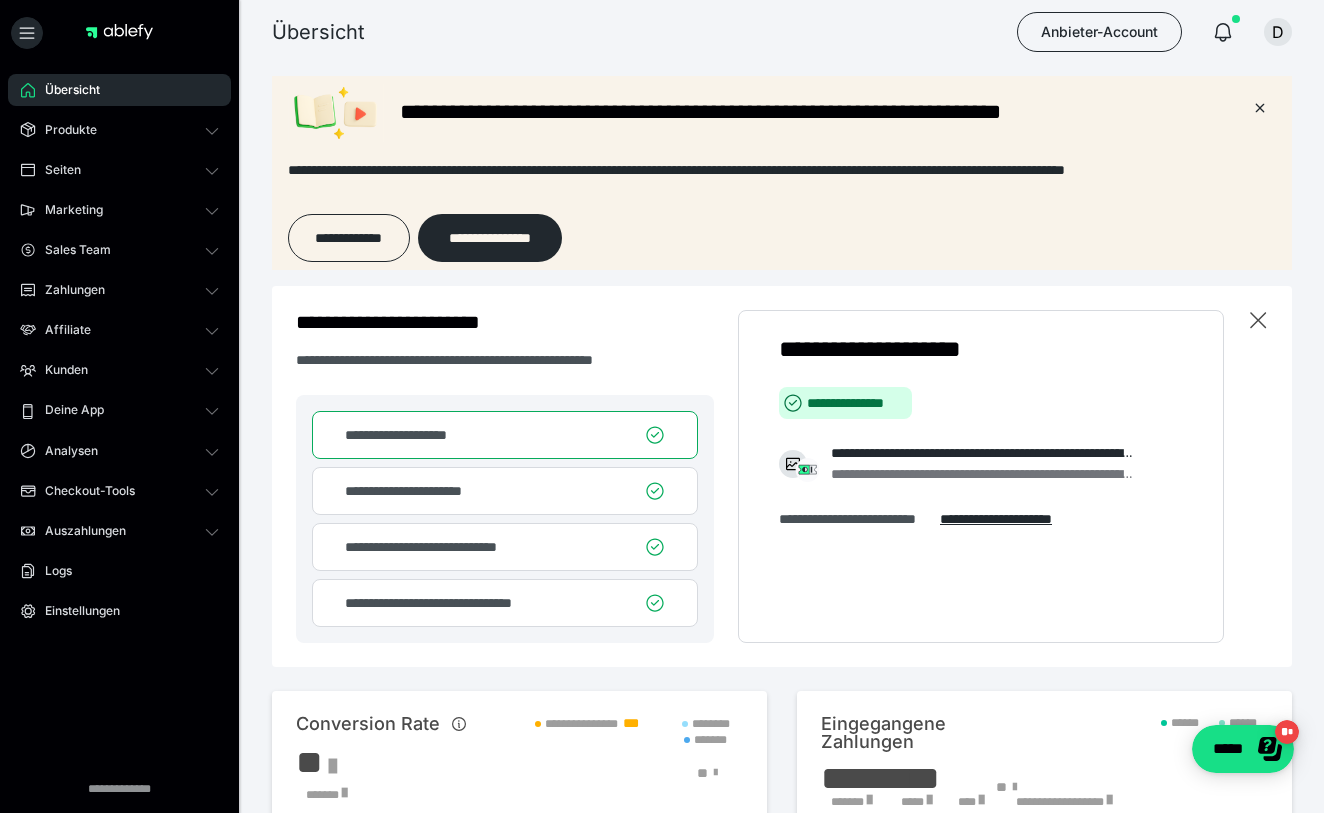 click at bounding box center (1235, 32) 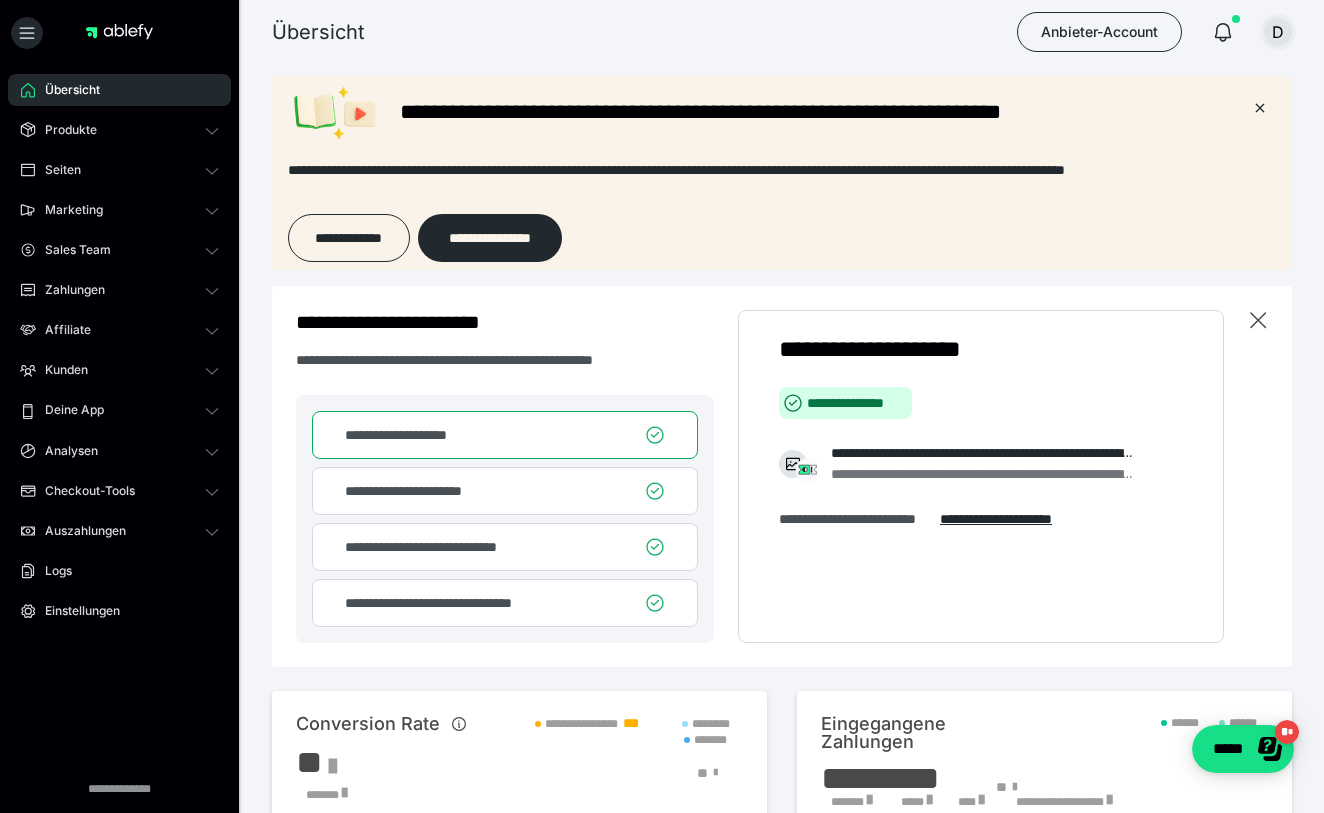 click on "D" at bounding box center (1278, 32) 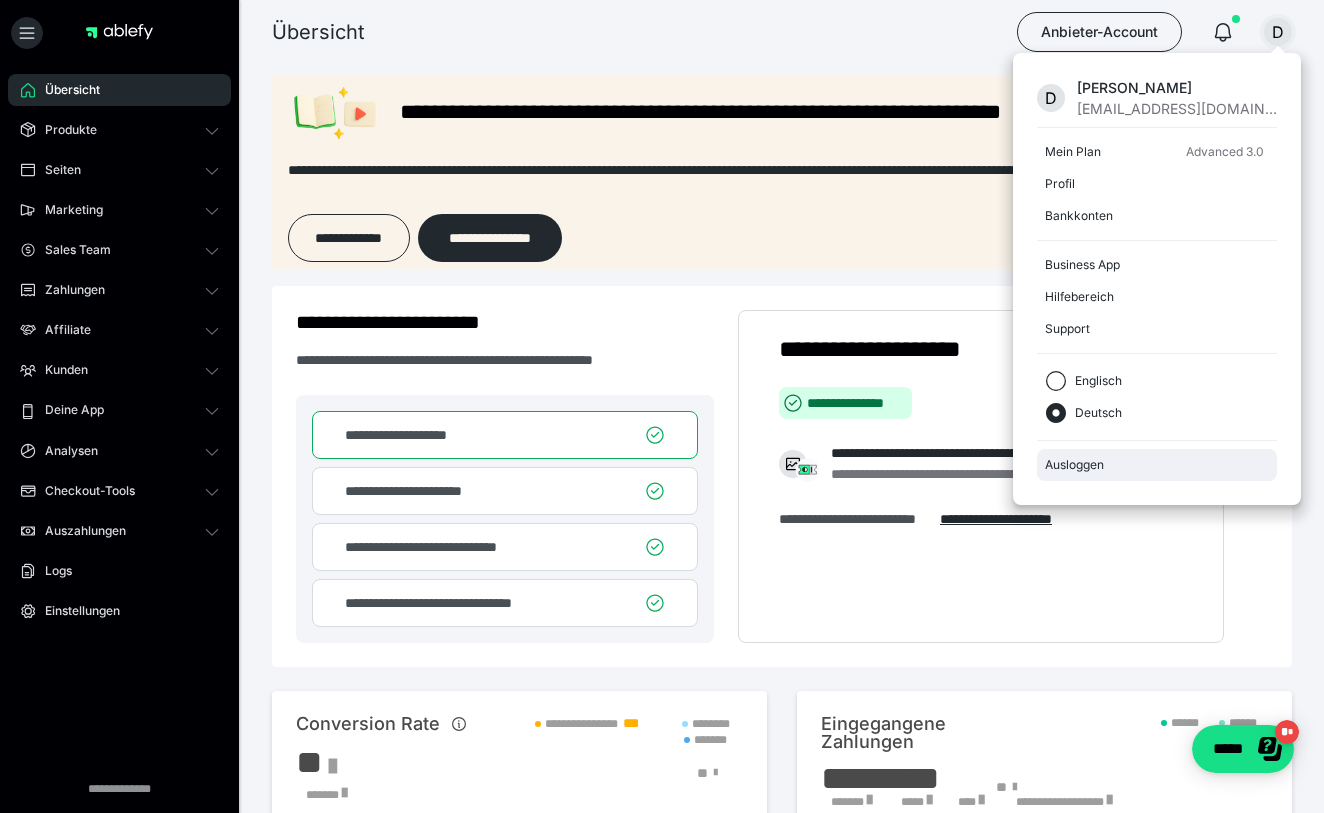 click on "Ausloggen" at bounding box center (1157, 465) 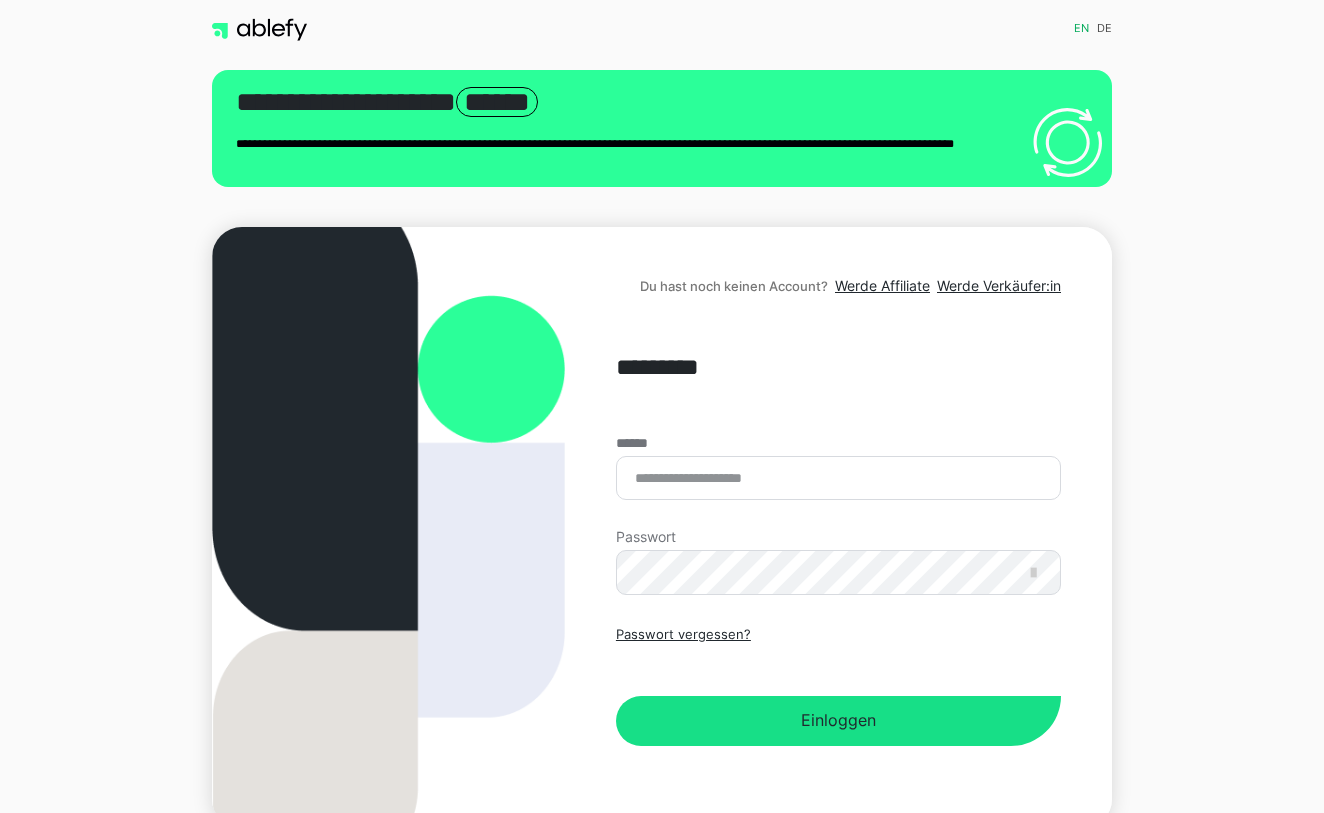 scroll, scrollTop: 0, scrollLeft: 0, axis: both 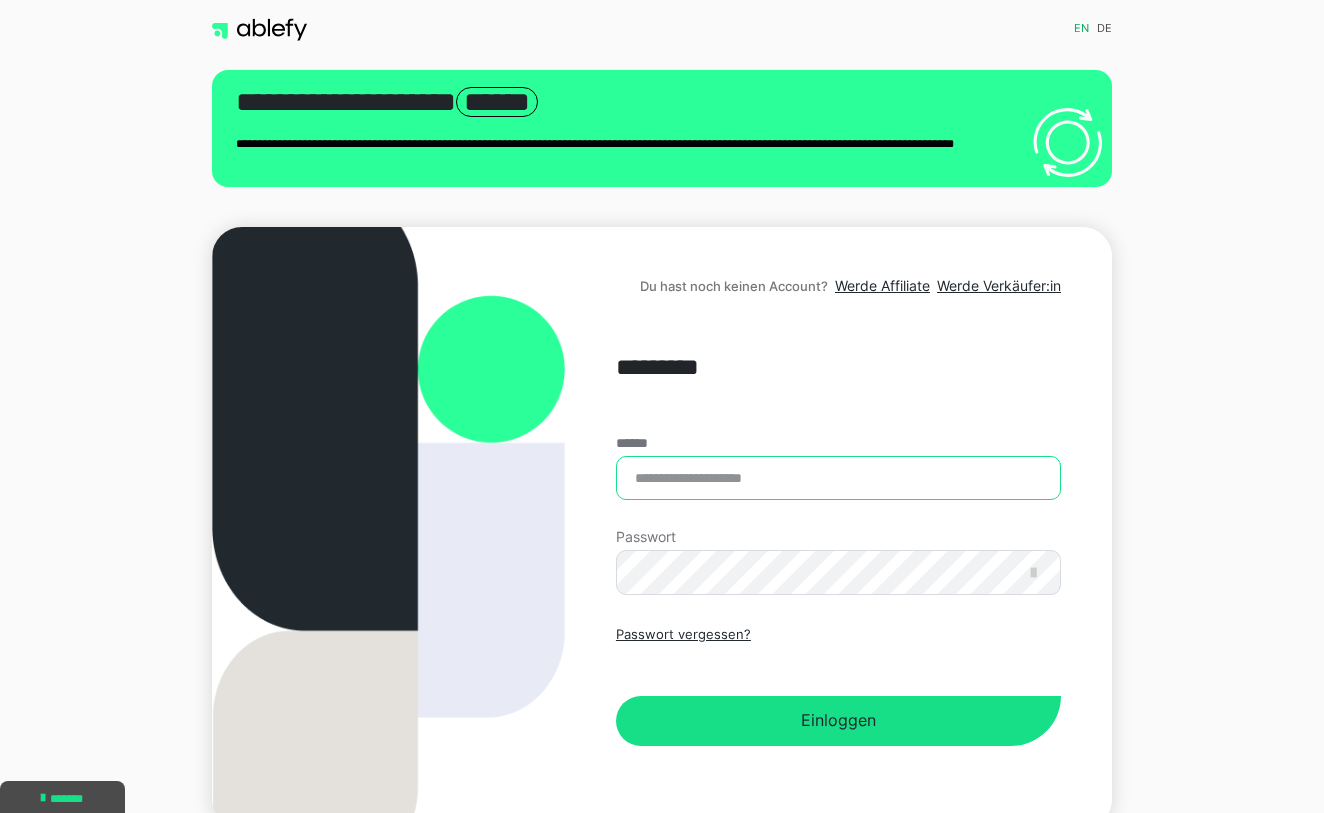 type on "**********" 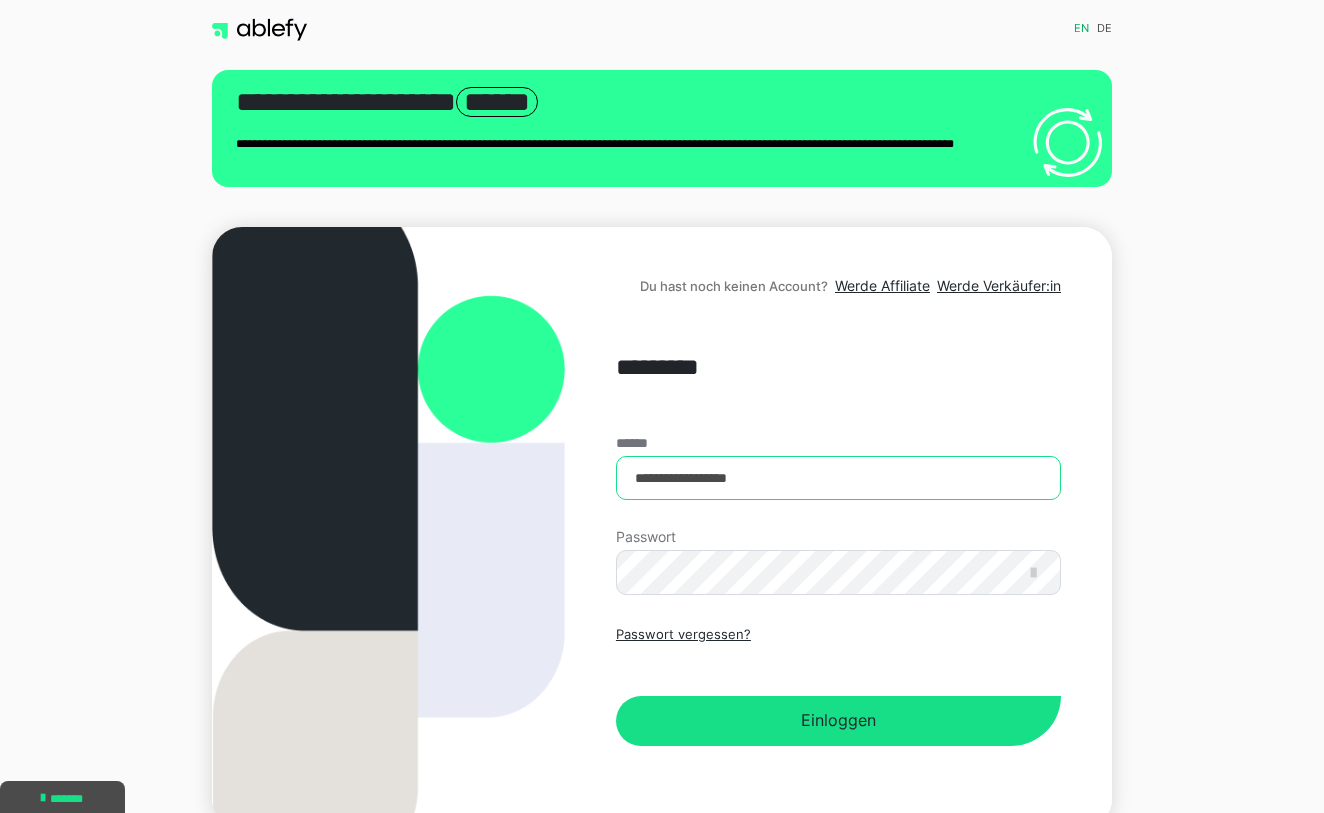 click on "**********" at bounding box center [838, 478] 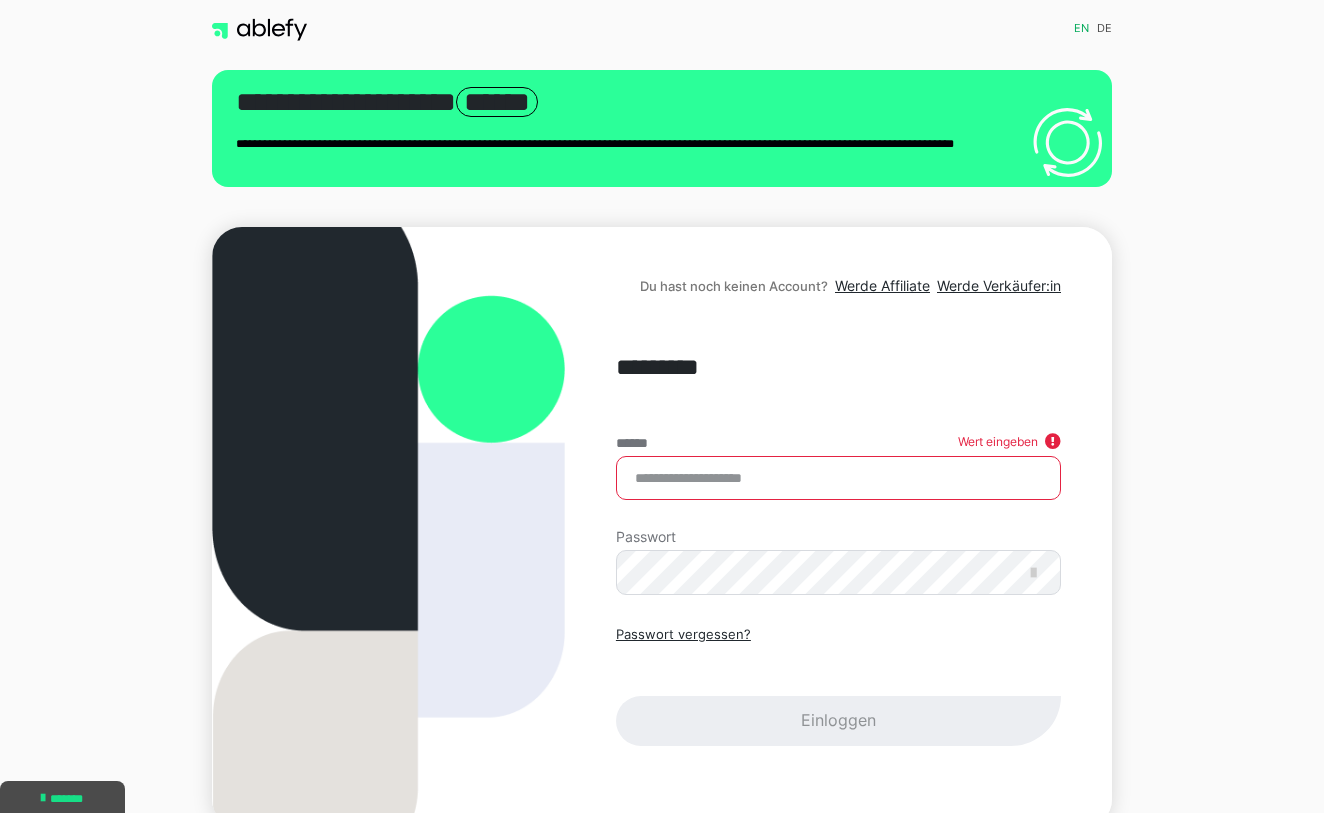 type on "**********" 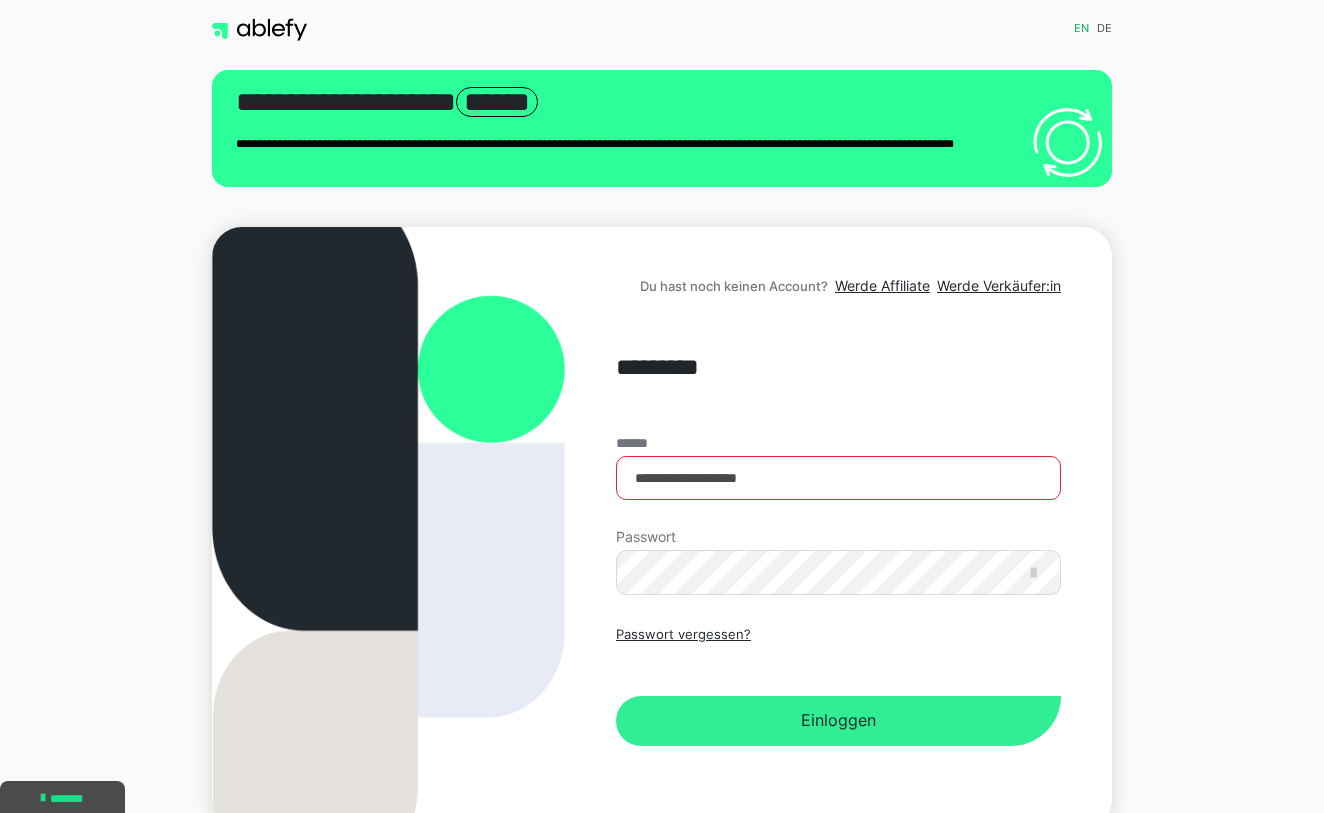 click on "Einloggen" at bounding box center [838, 721] 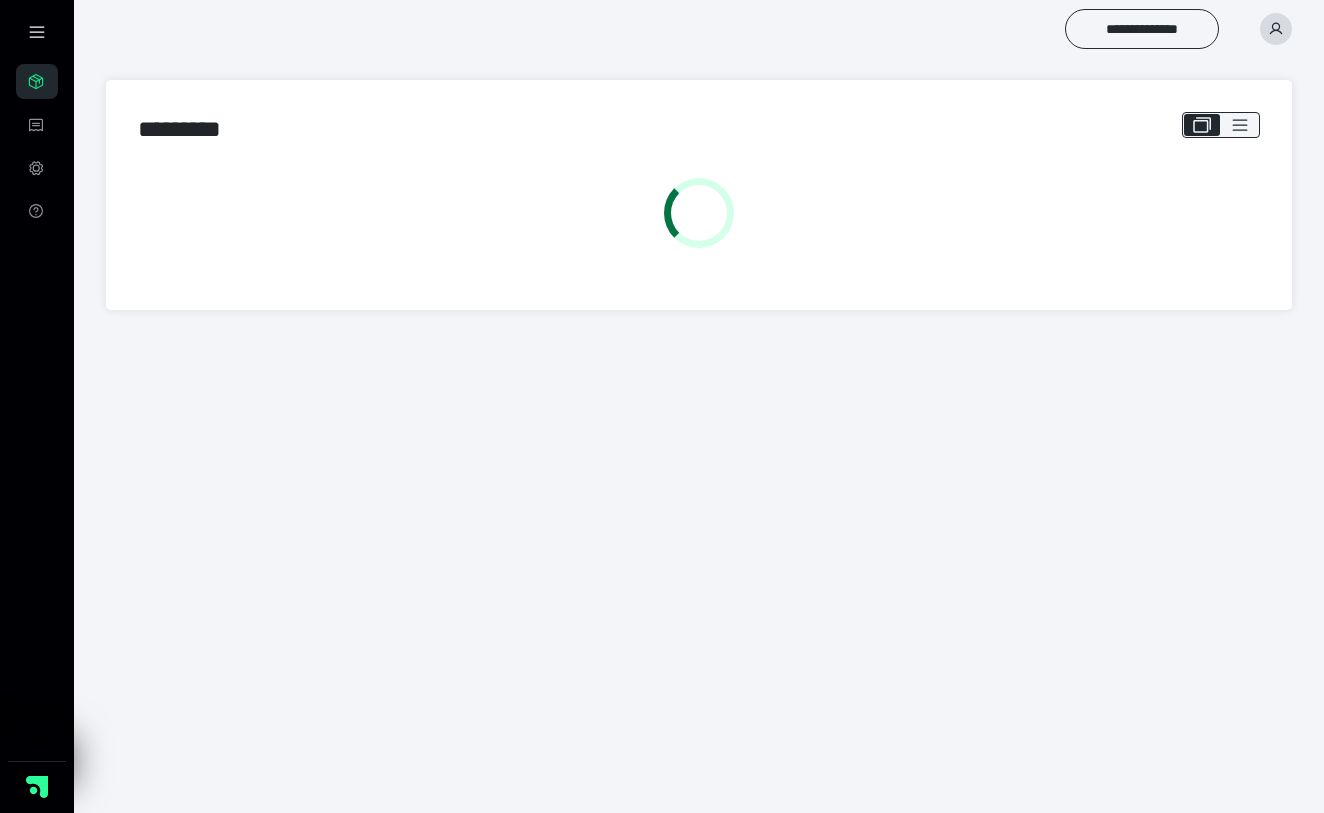 scroll, scrollTop: 0, scrollLeft: 0, axis: both 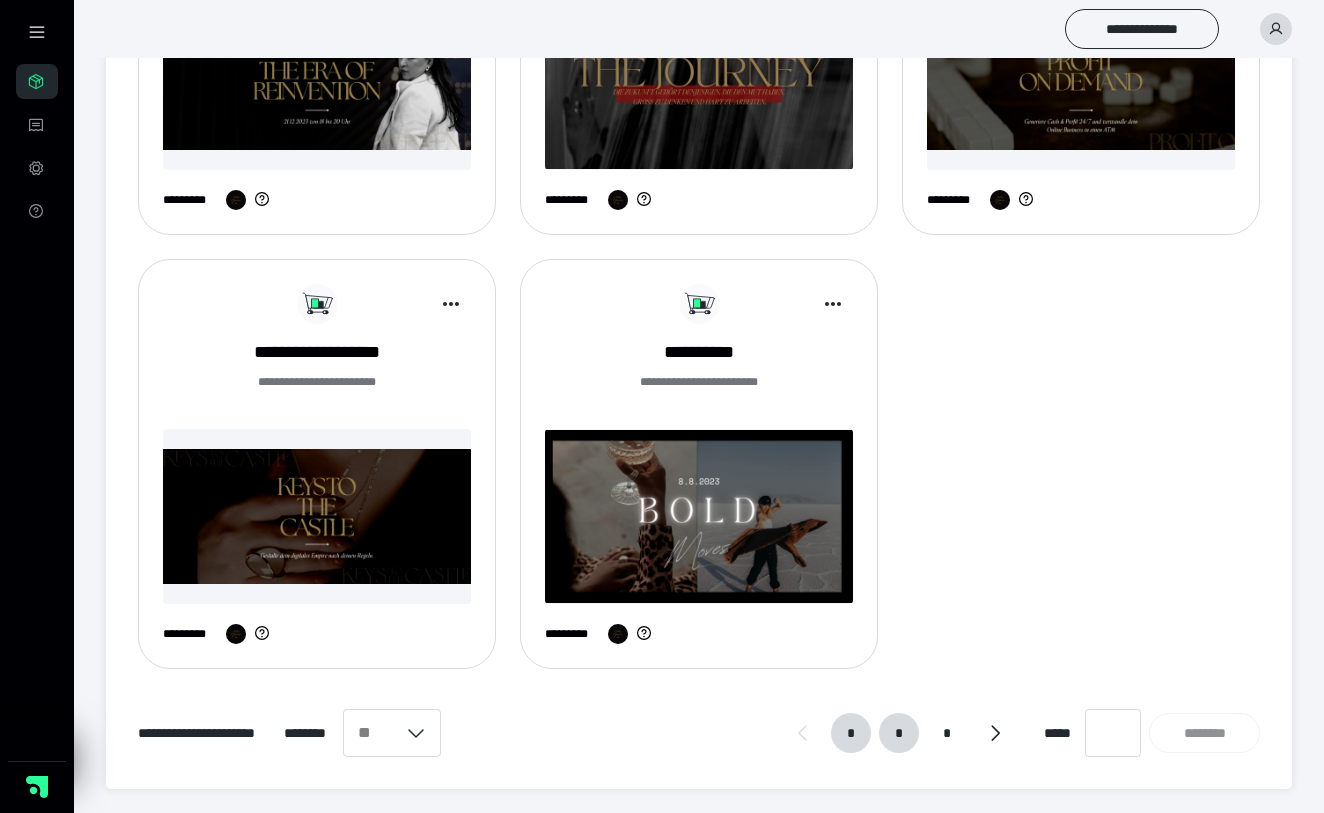click on "*" at bounding box center [899, 733] 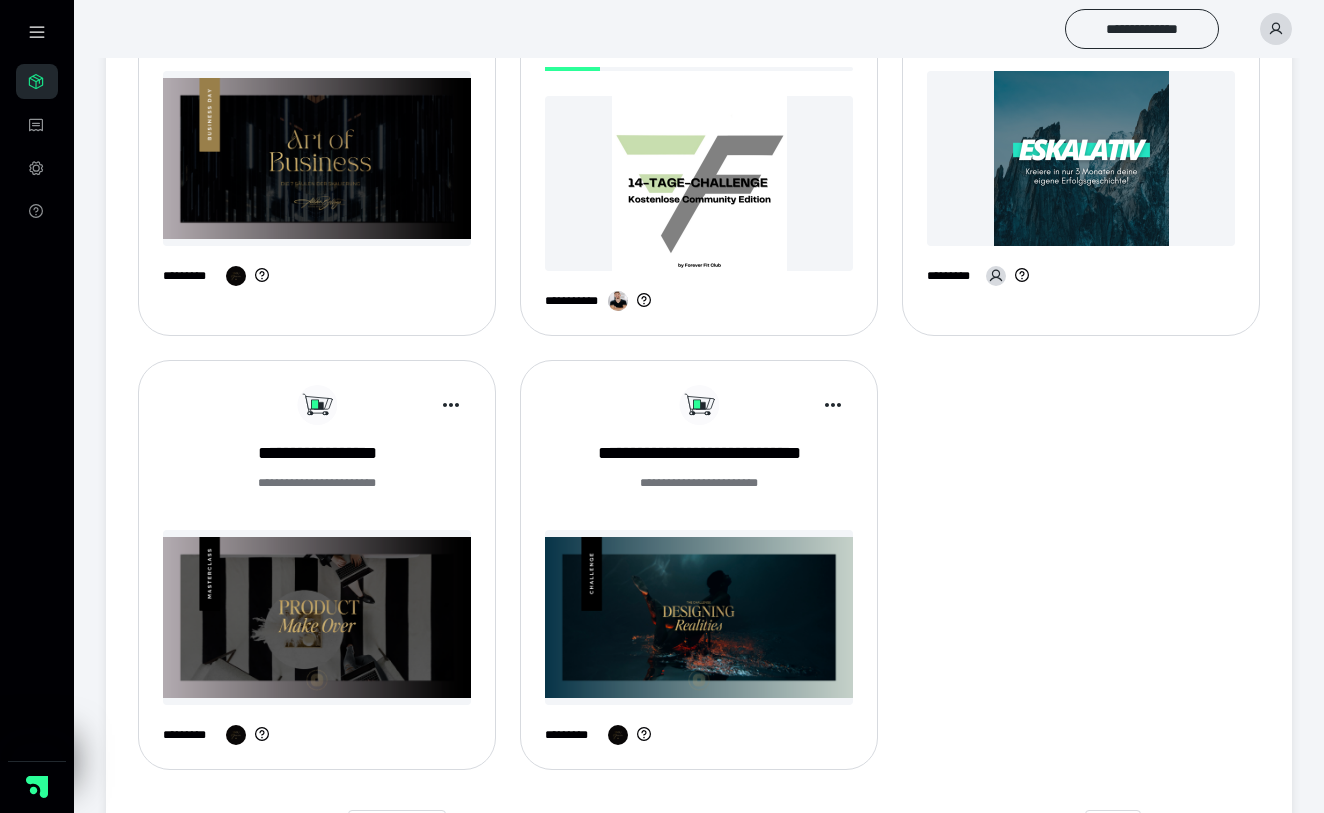 scroll, scrollTop: 1297, scrollLeft: 0, axis: vertical 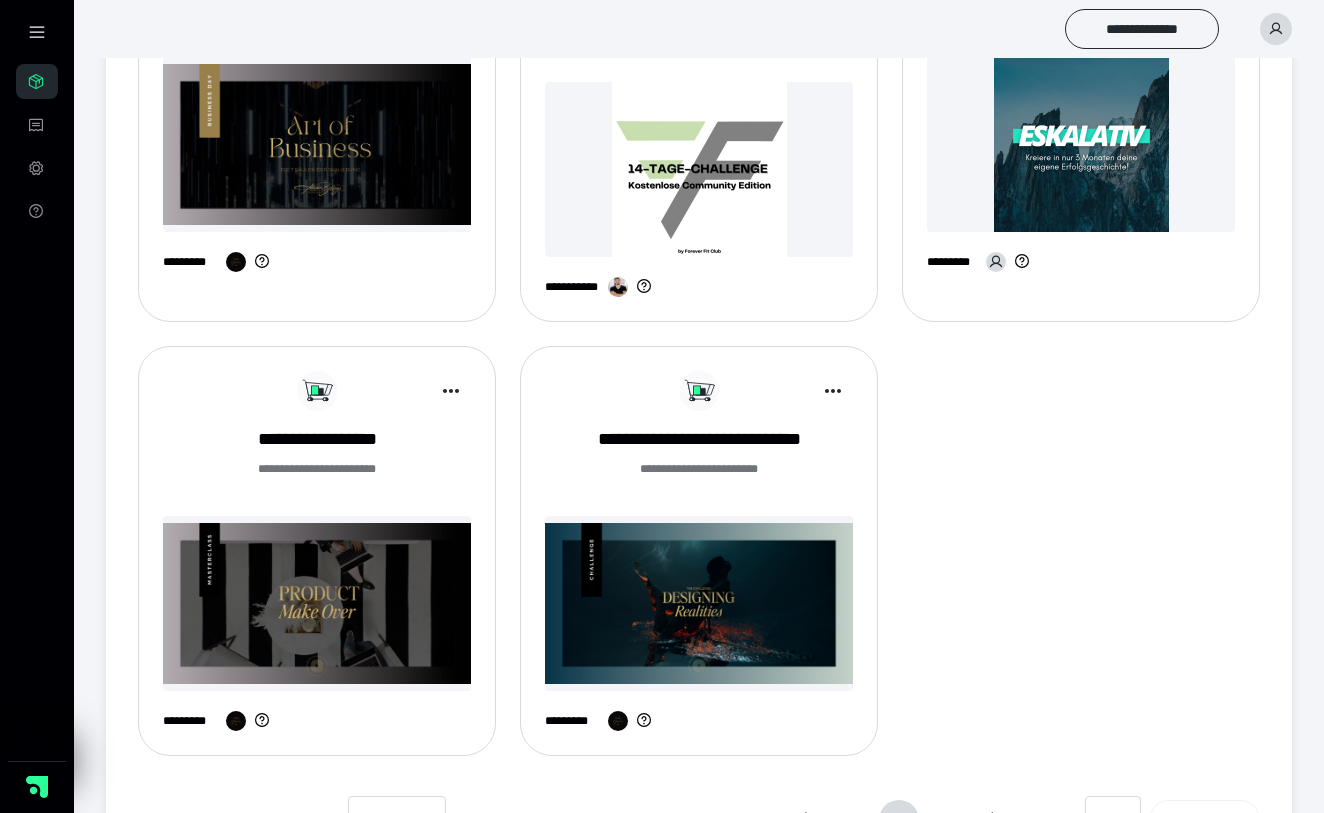 click at bounding box center (1081, 144) 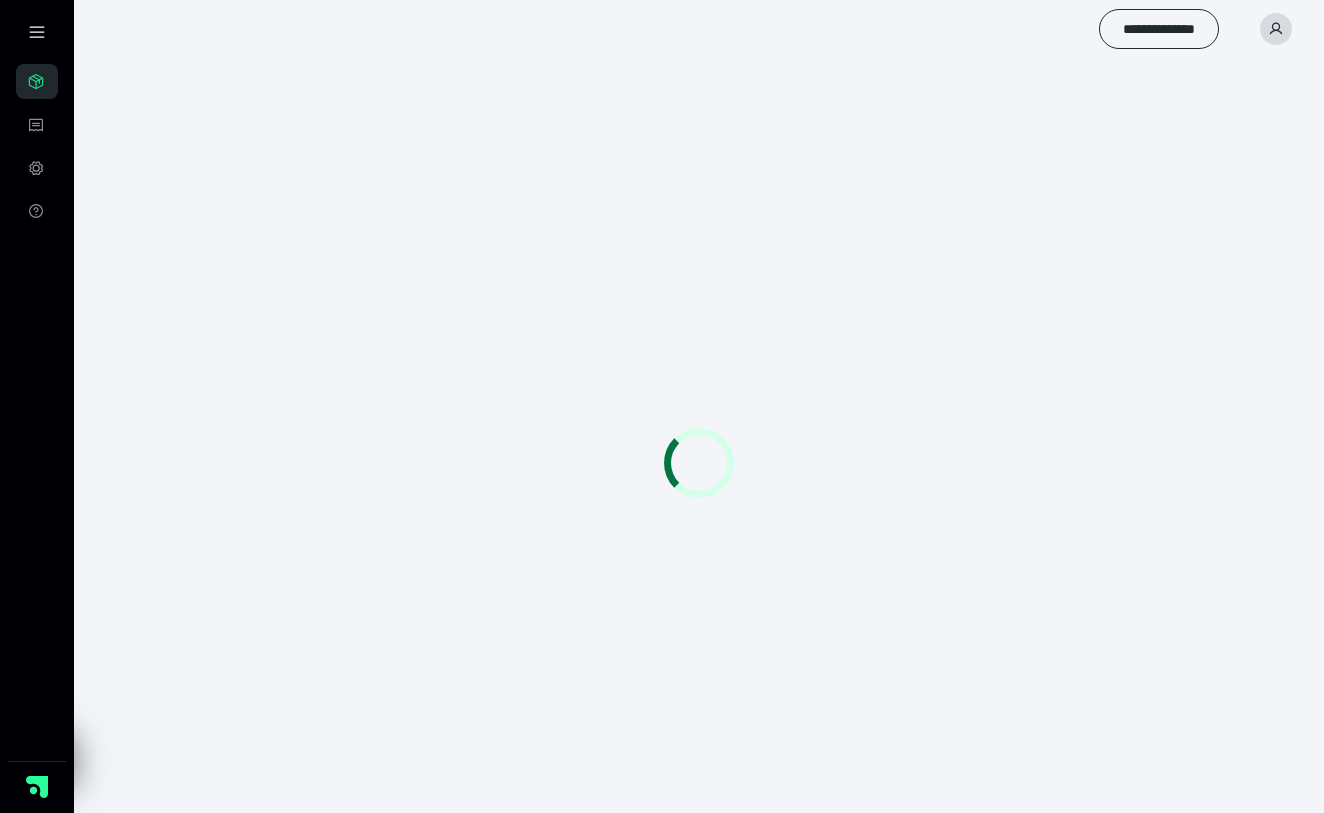 scroll, scrollTop: 0, scrollLeft: 0, axis: both 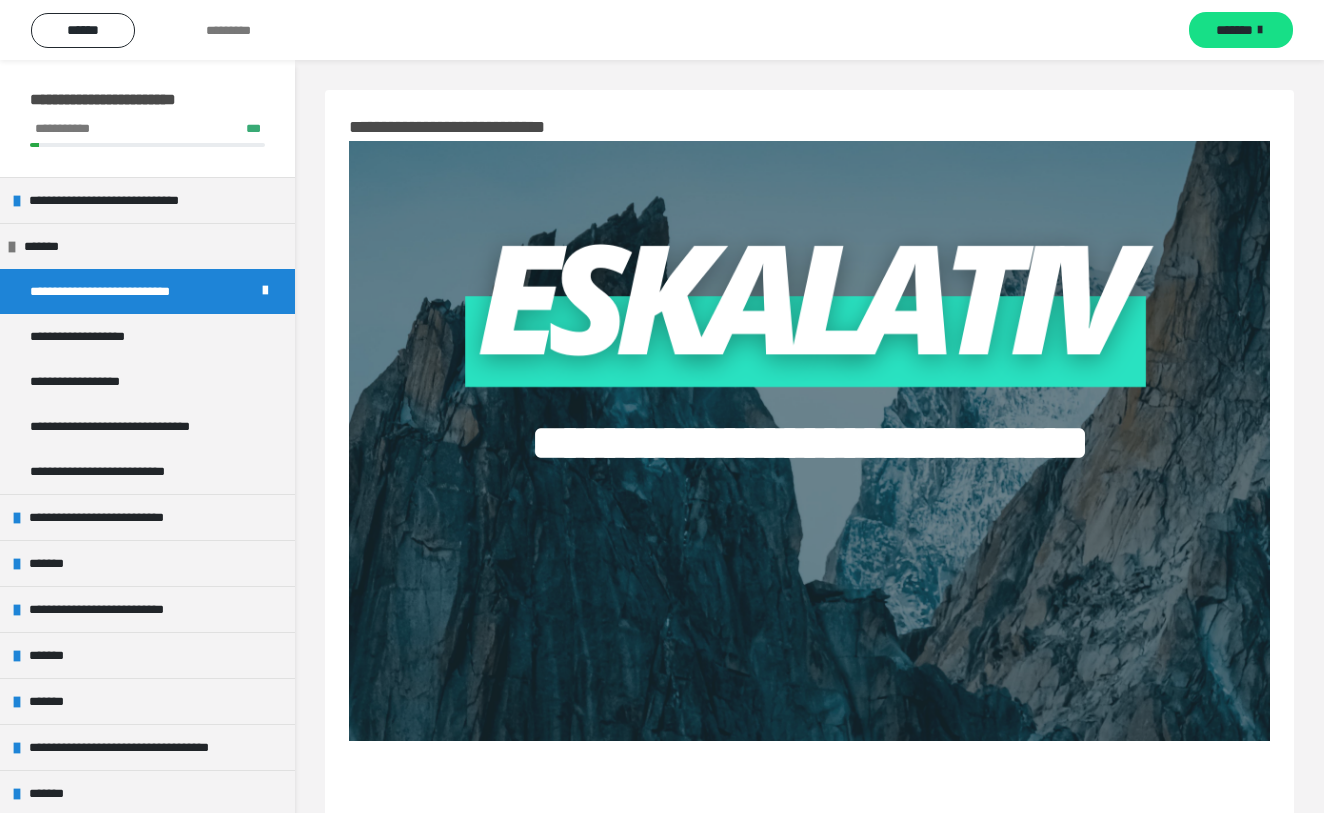 click on "**********" at bounding box center [810, 461] 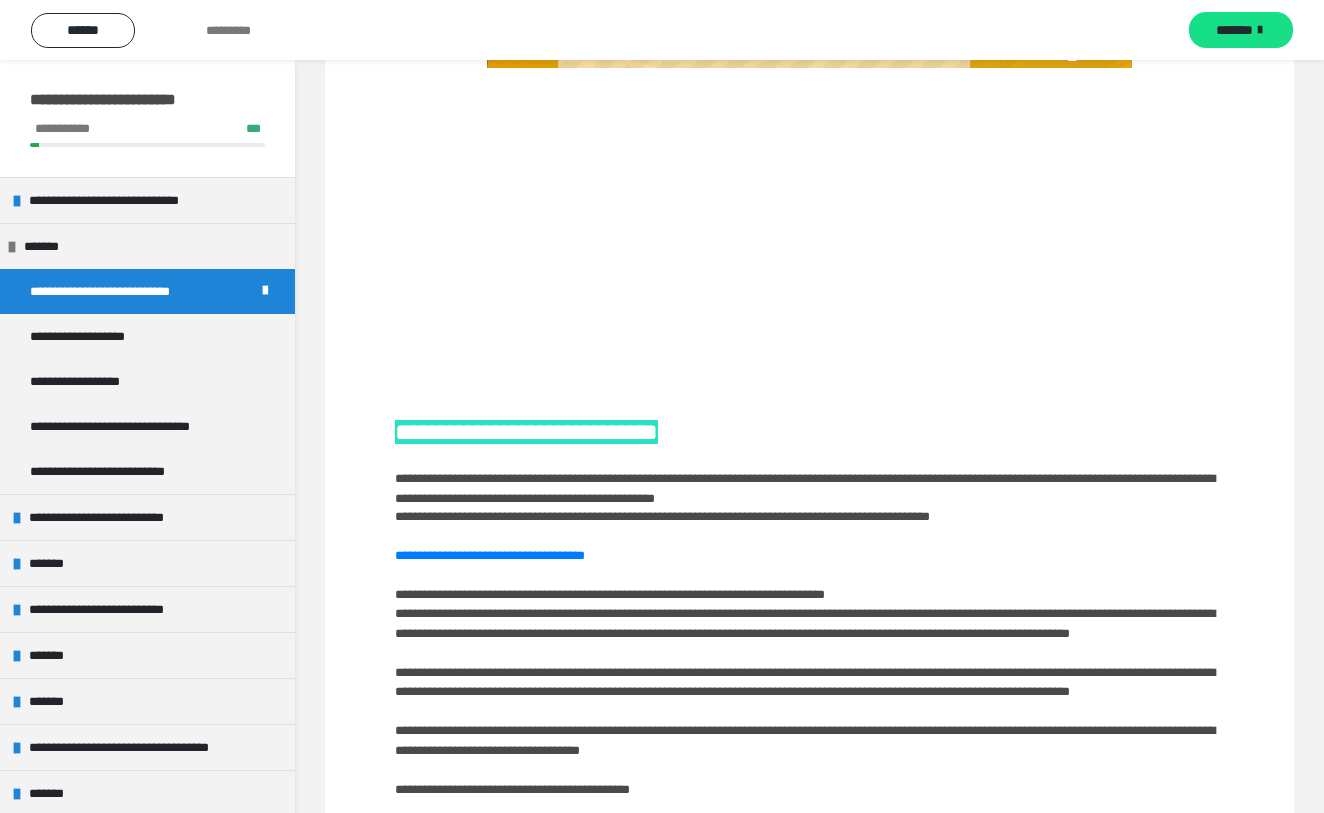 scroll, scrollTop: 1369, scrollLeft: 0, axis: vertical 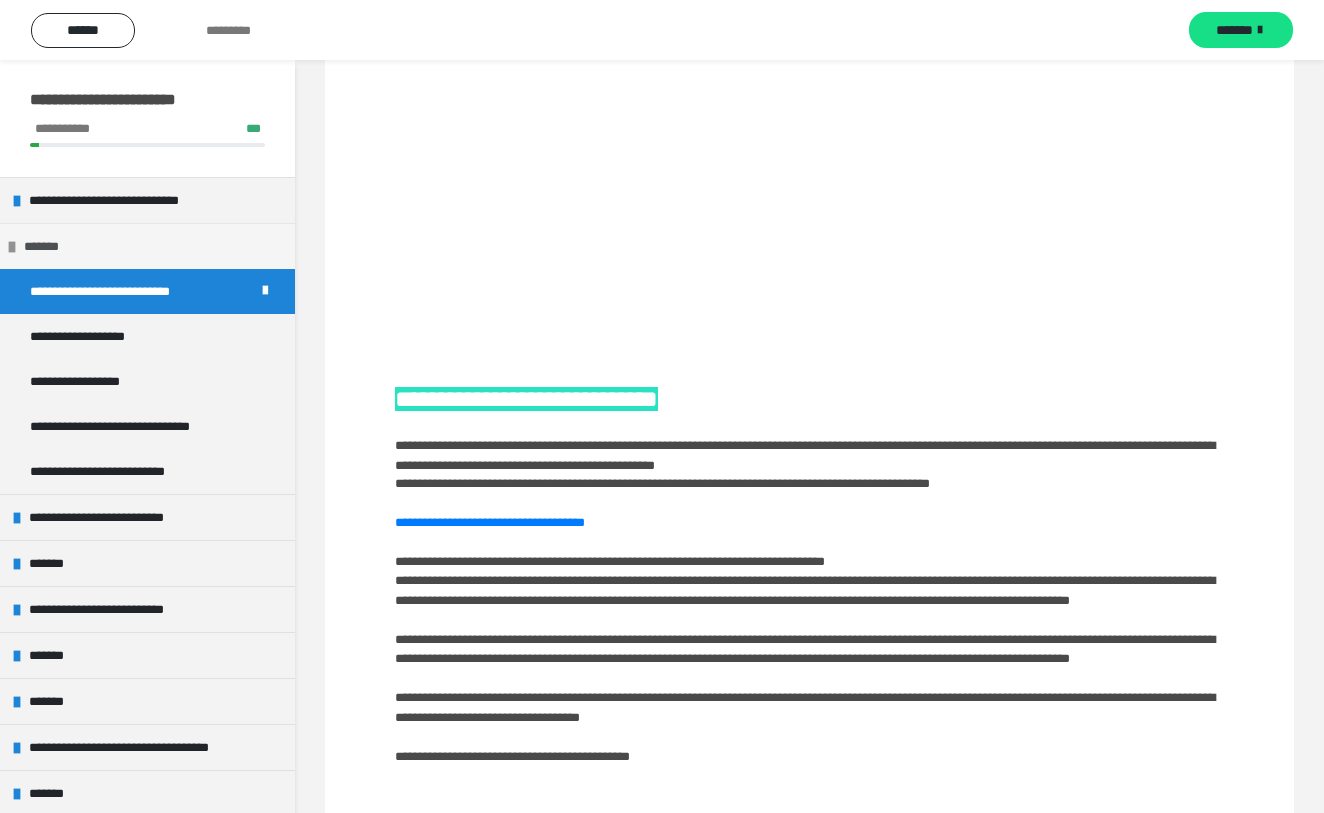 click on "*******" at bounding box center [50, 246] 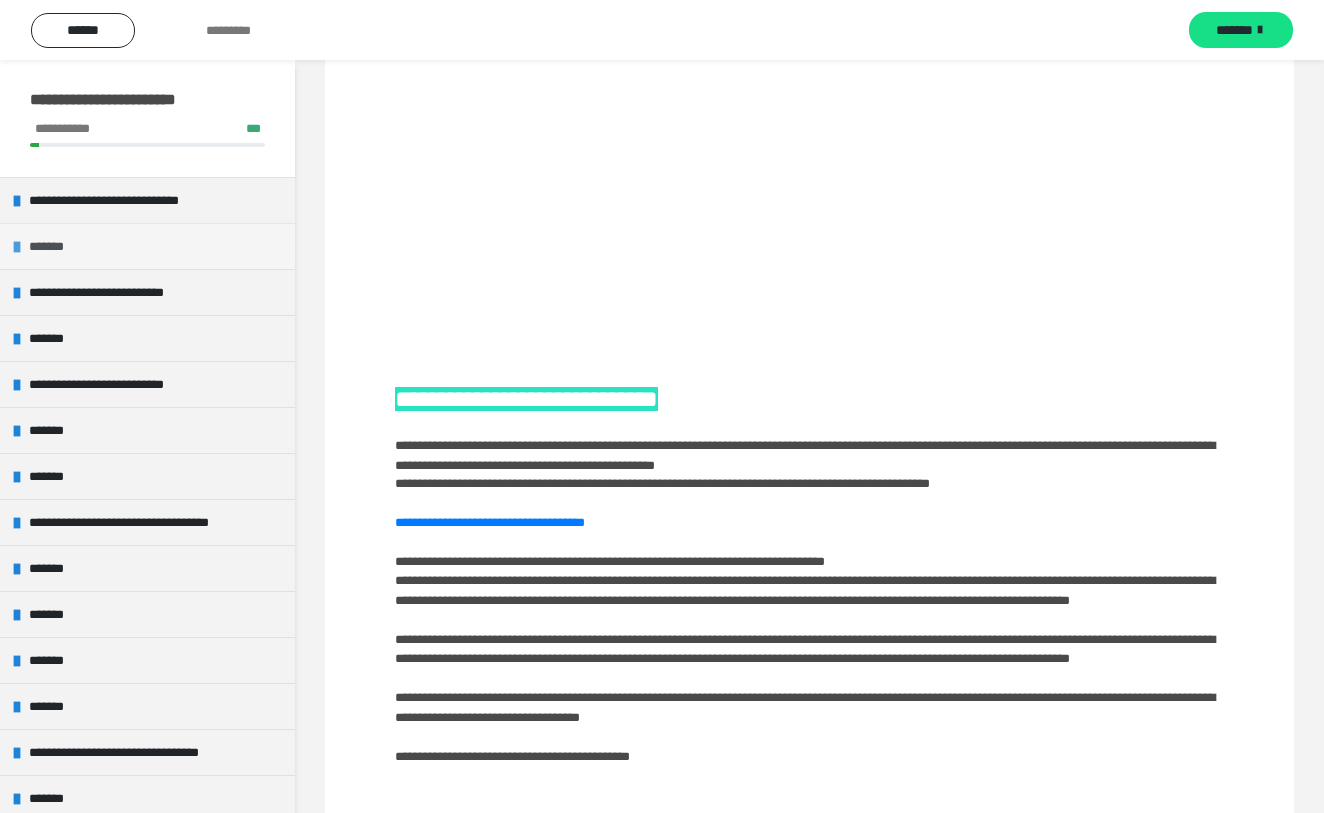click on "*******" at bounding box center (55, 246) 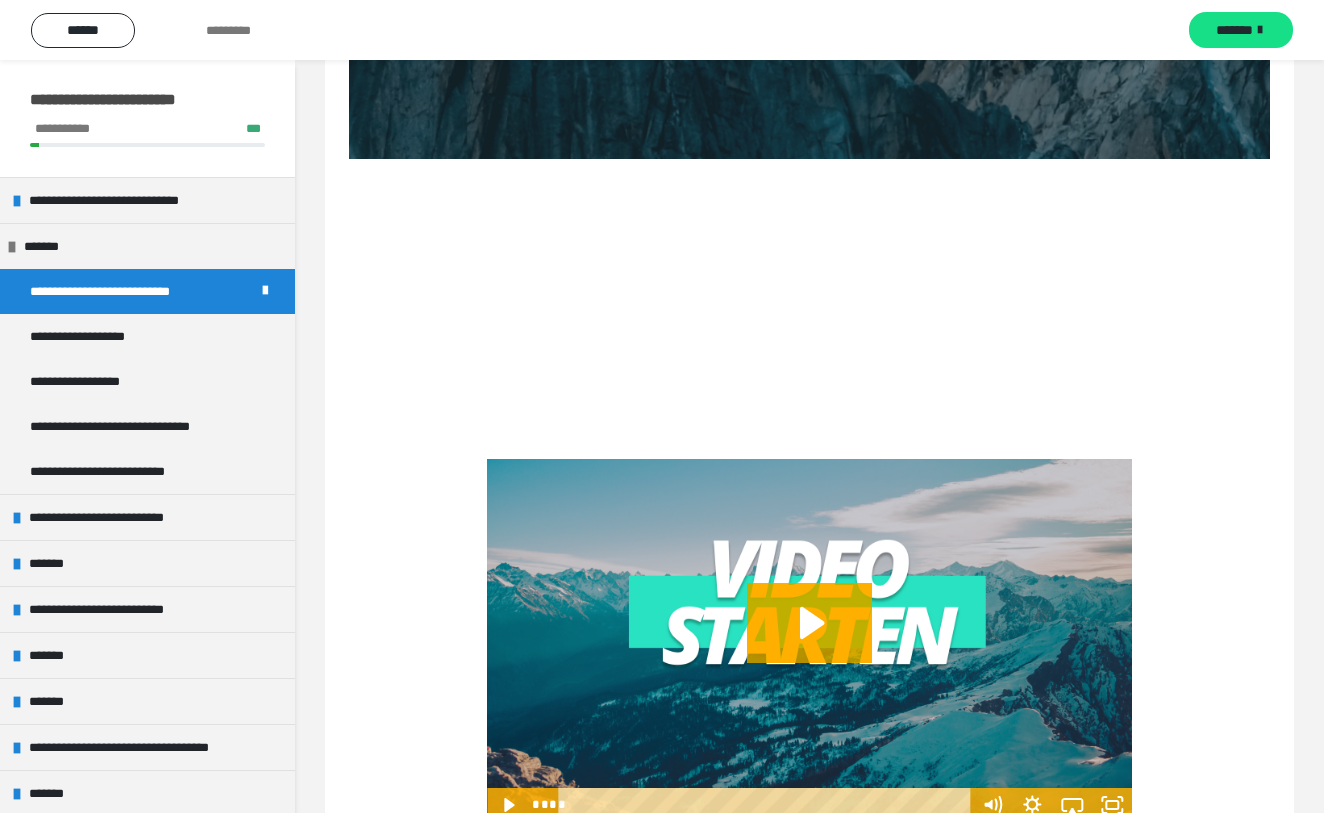 scroll, scrollTop: 581, scrollLeft: 0, axis: vertical 